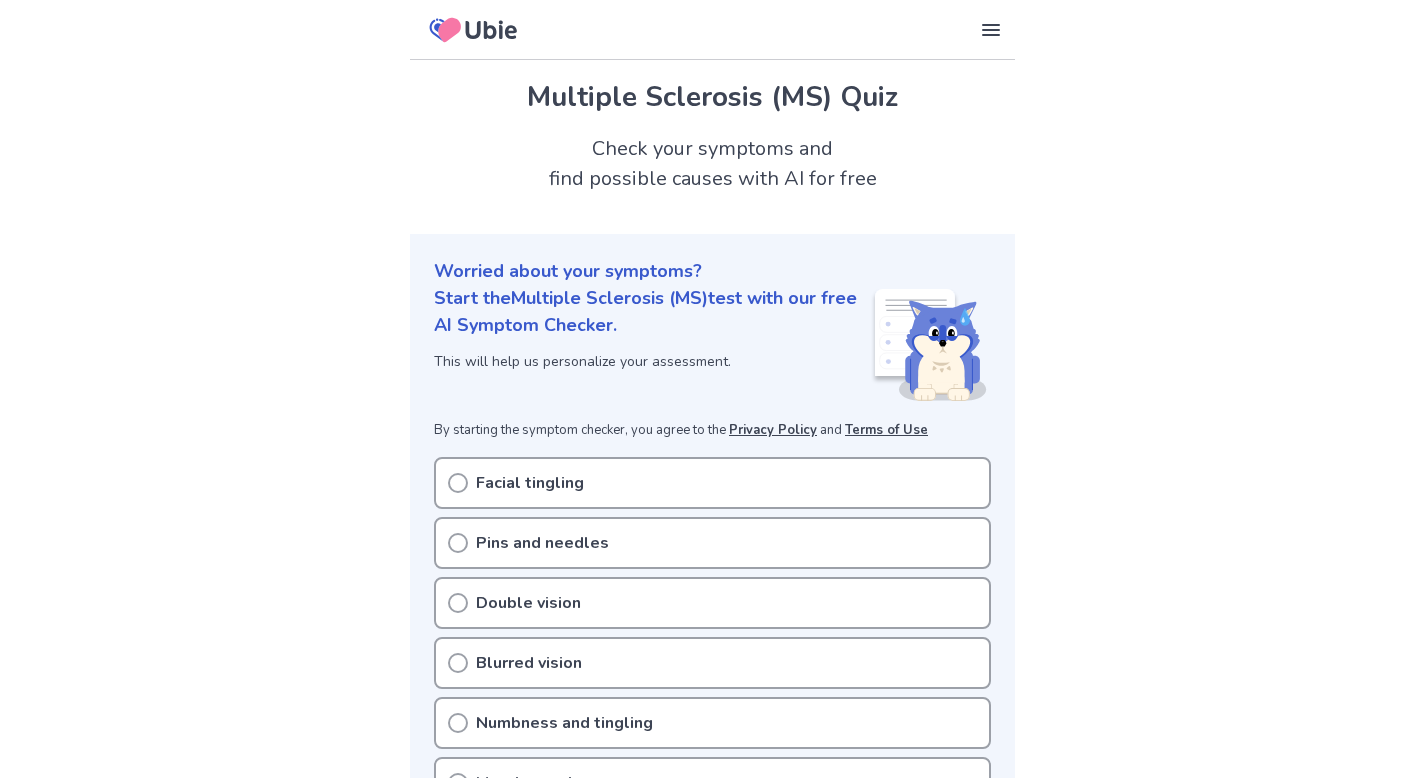 scroll, scrollTop: 0, scrollLeft: 0, axis: both 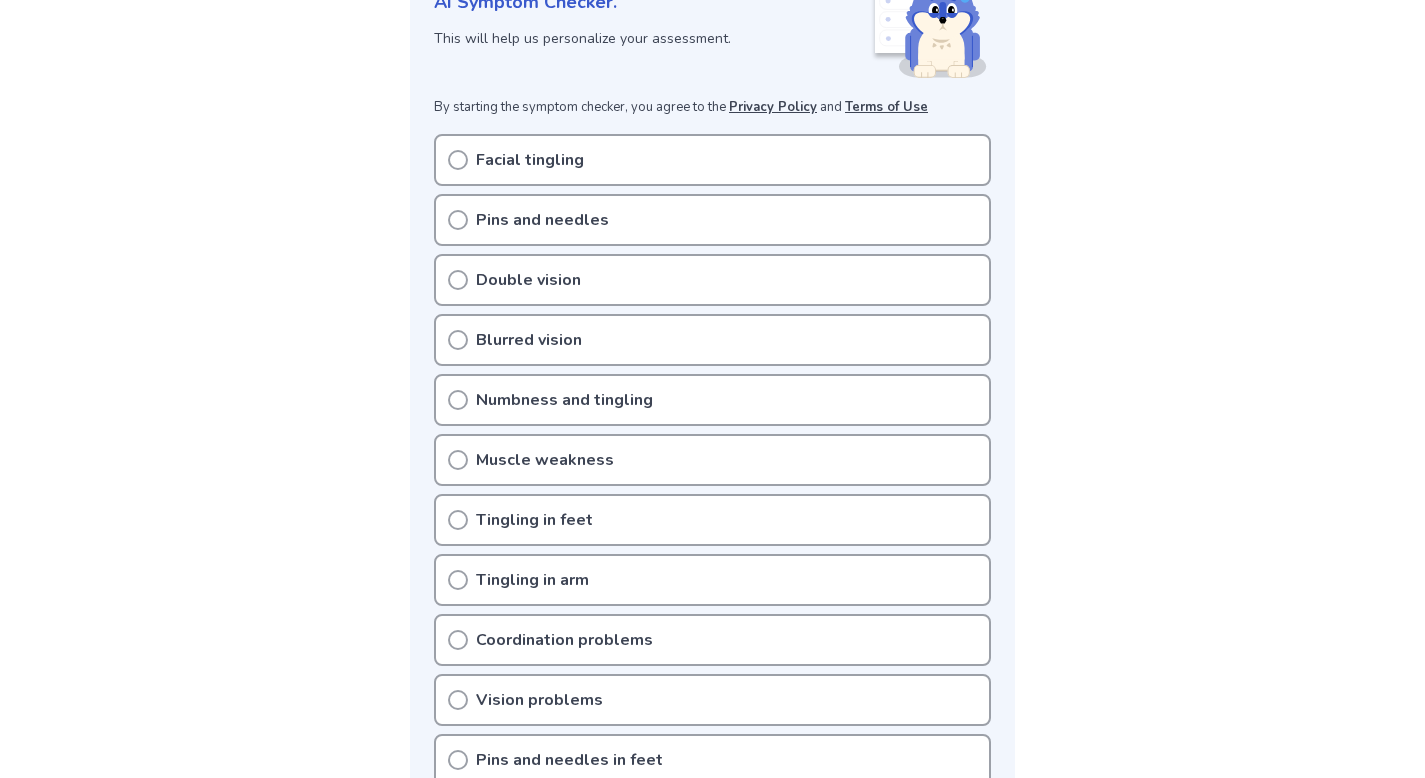 click 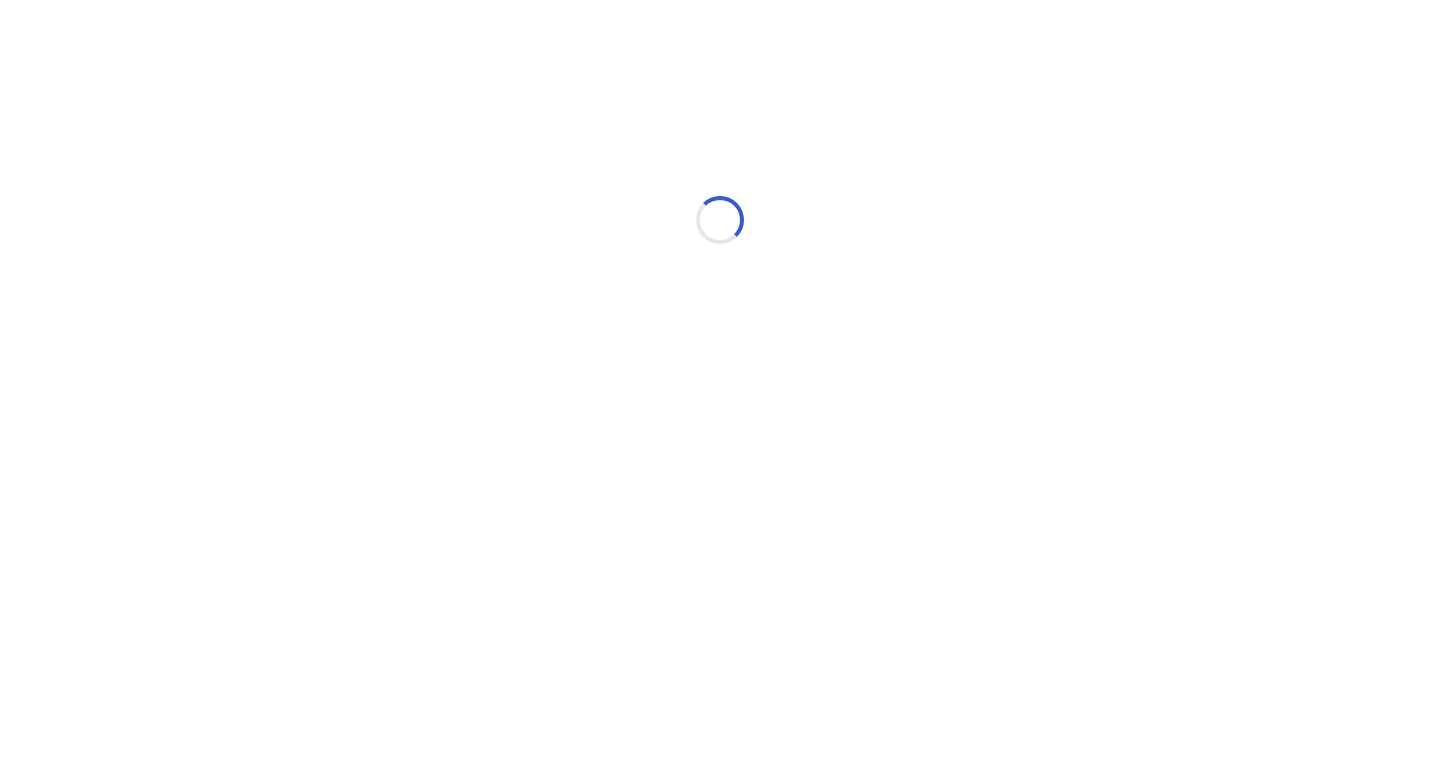 scroll, scrollTop: 0, scrollLeft: 0, axis: both 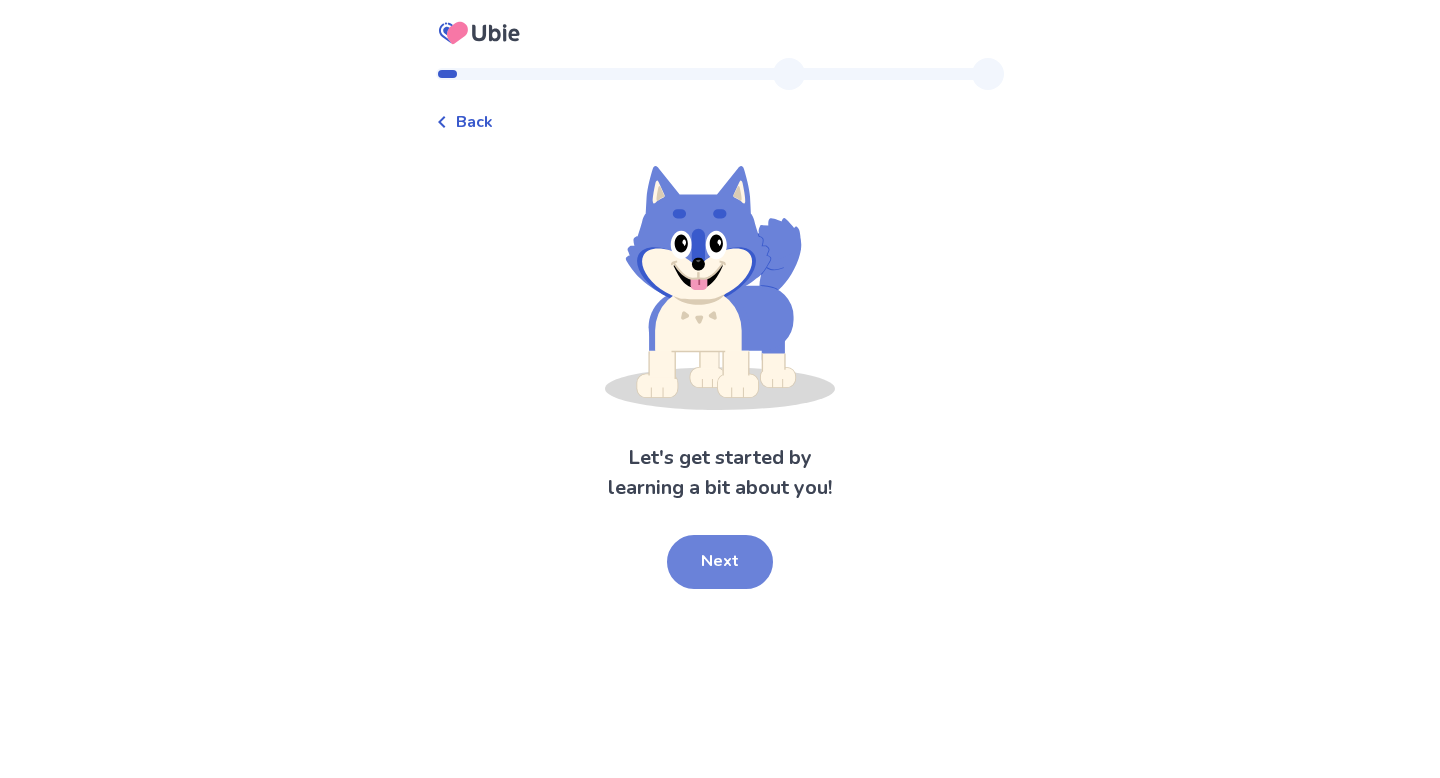 click on "Next" at bounding box center (720, 562) 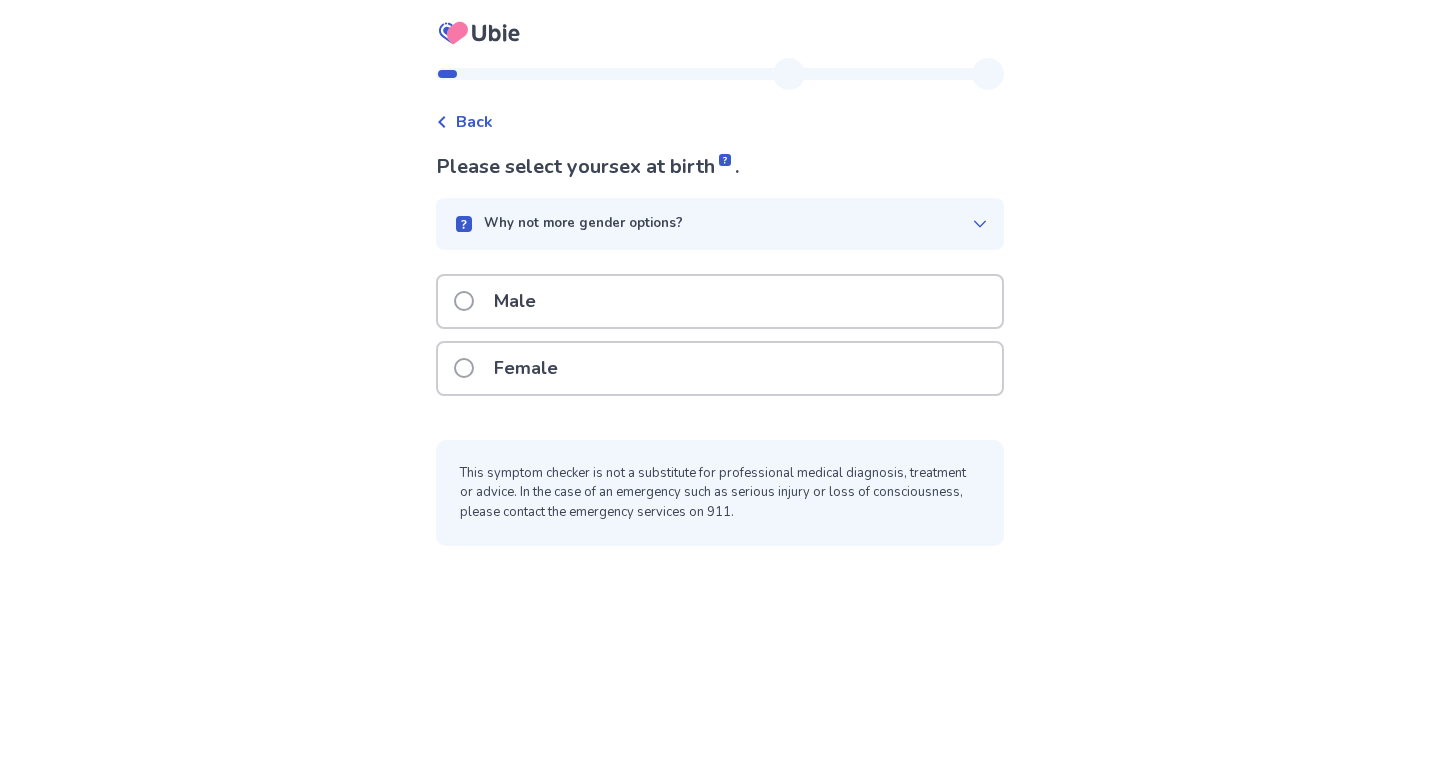 click on "Female" at bounding box center (512, 368) 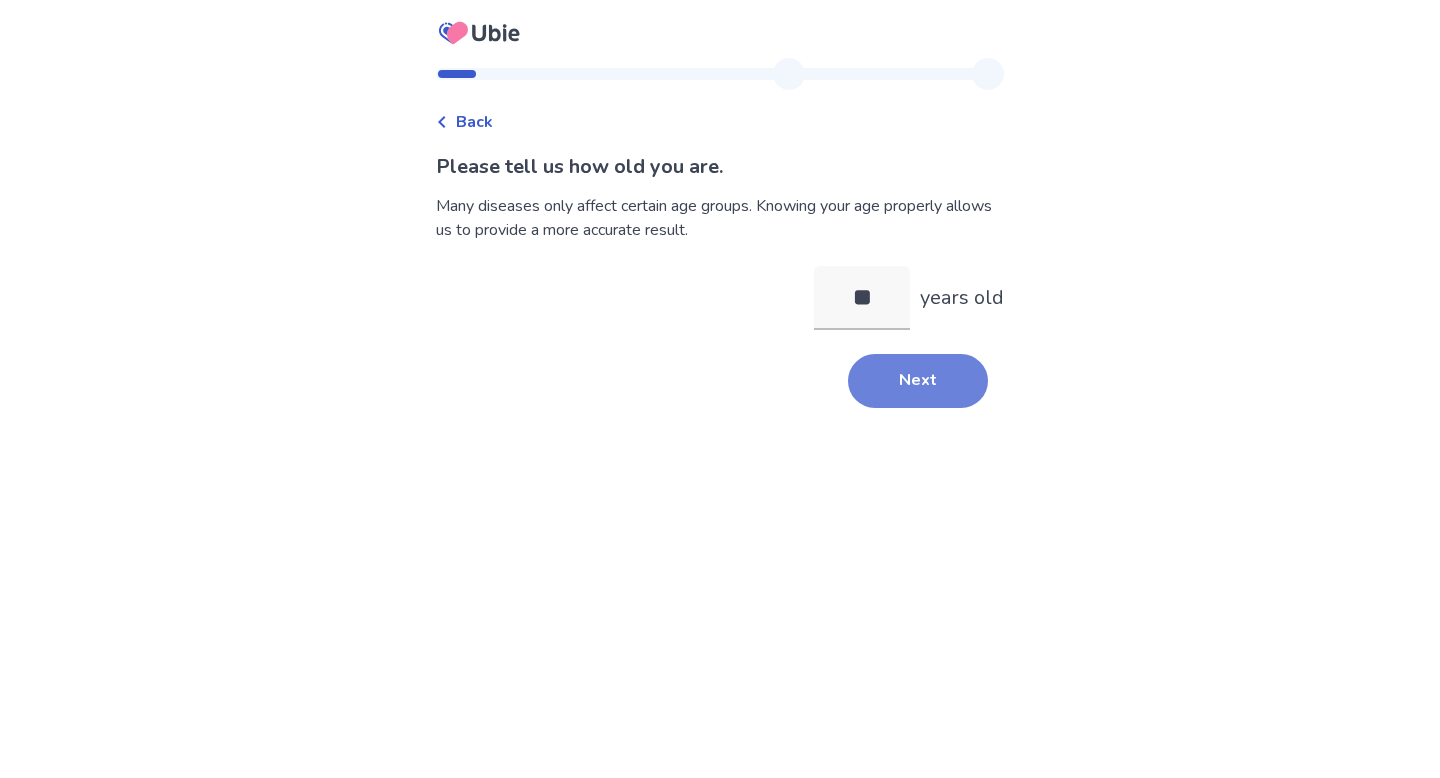 type on "**" 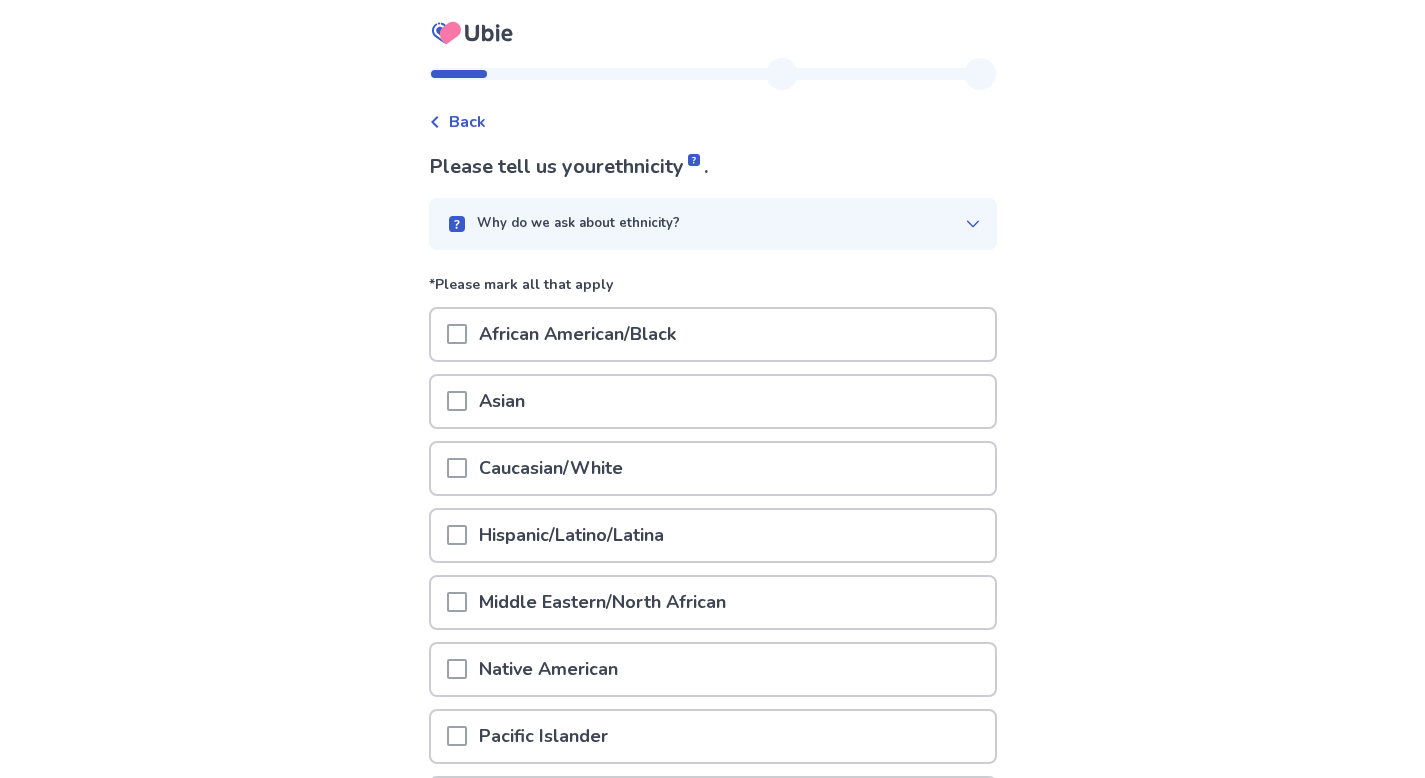 drag, startPoint x: 475, startPoint y: 470, endPoint x: 486, endPoint y: 473, distance: 11.401754 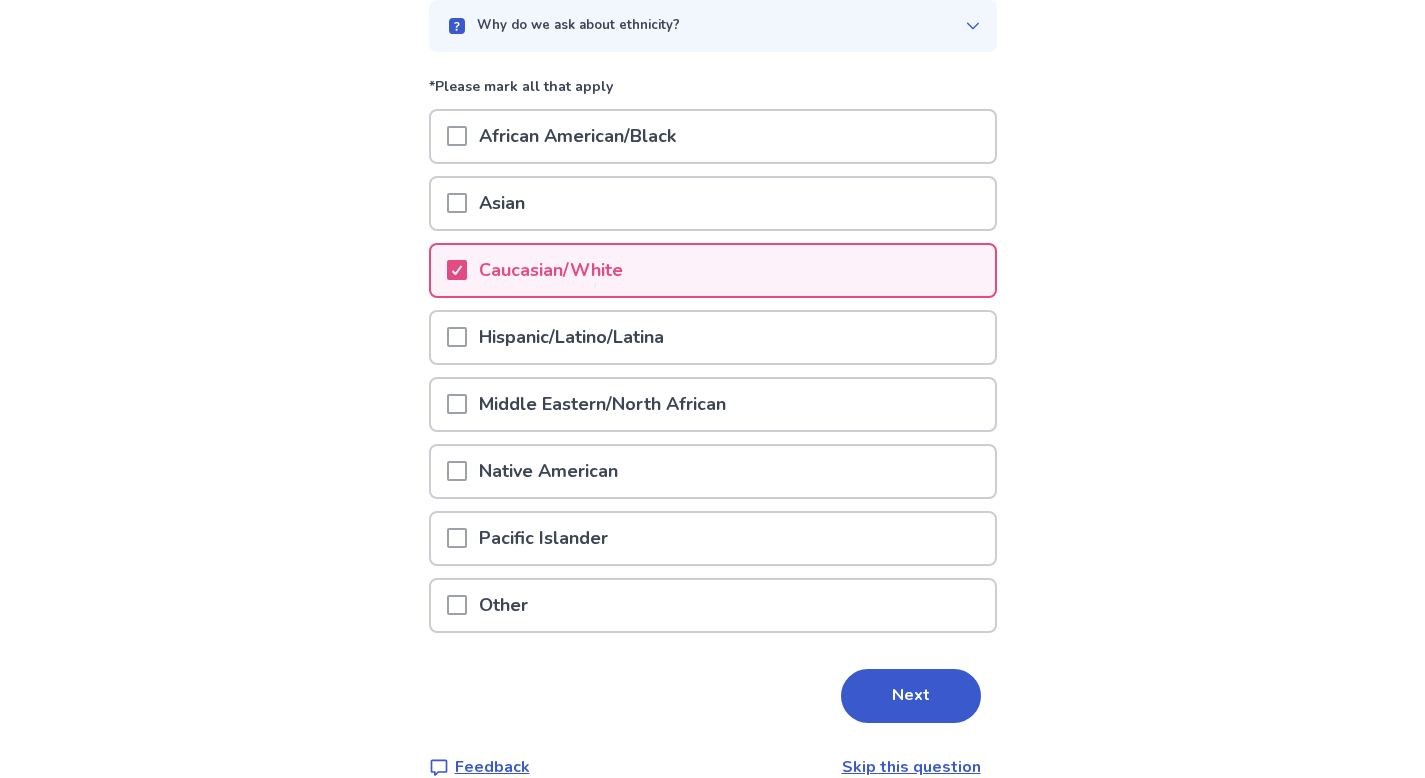 scroll, scrollTop: 216, scrollLeft: 0, axis: vertical 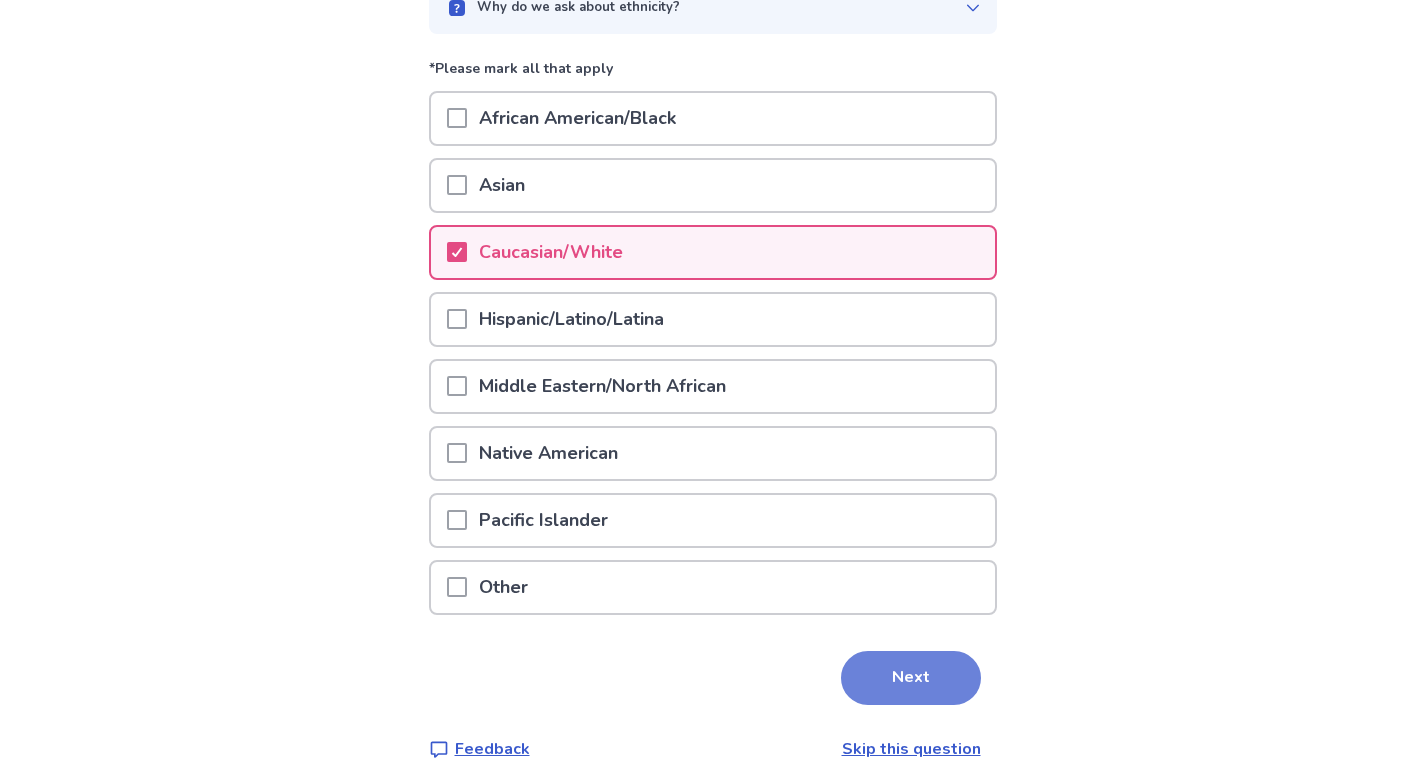 click on "Next" at bounding box center [911, 678] 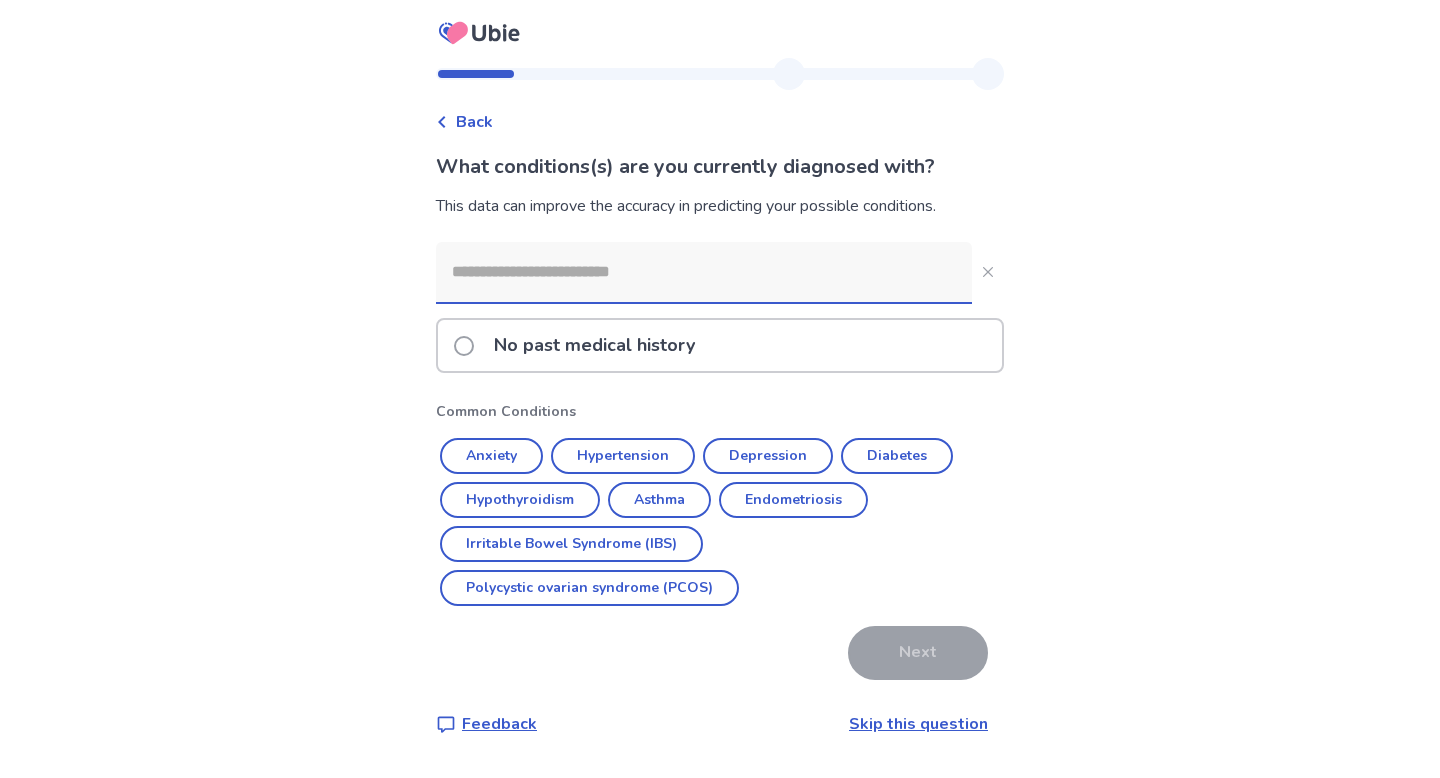 click at bounding box center (704, 272) 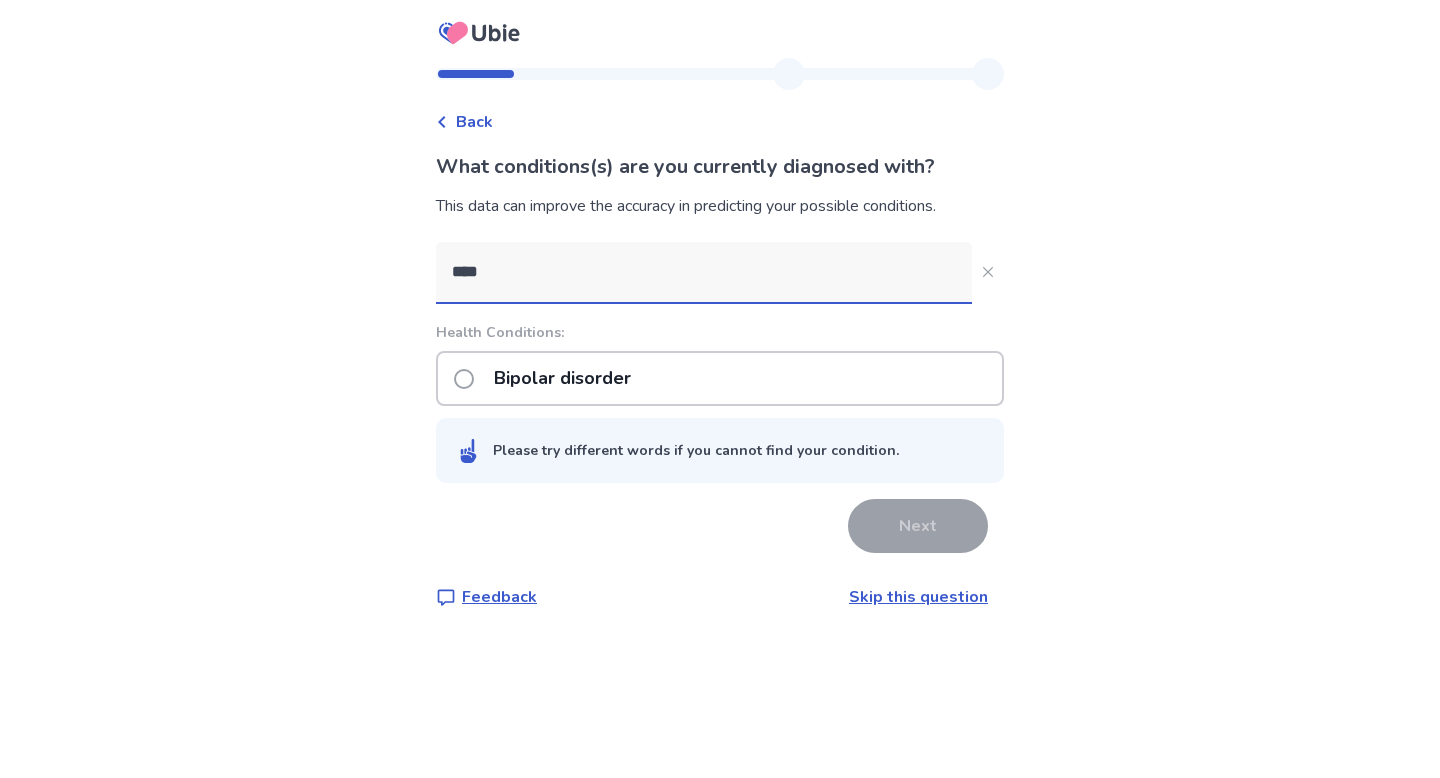 type on "****" 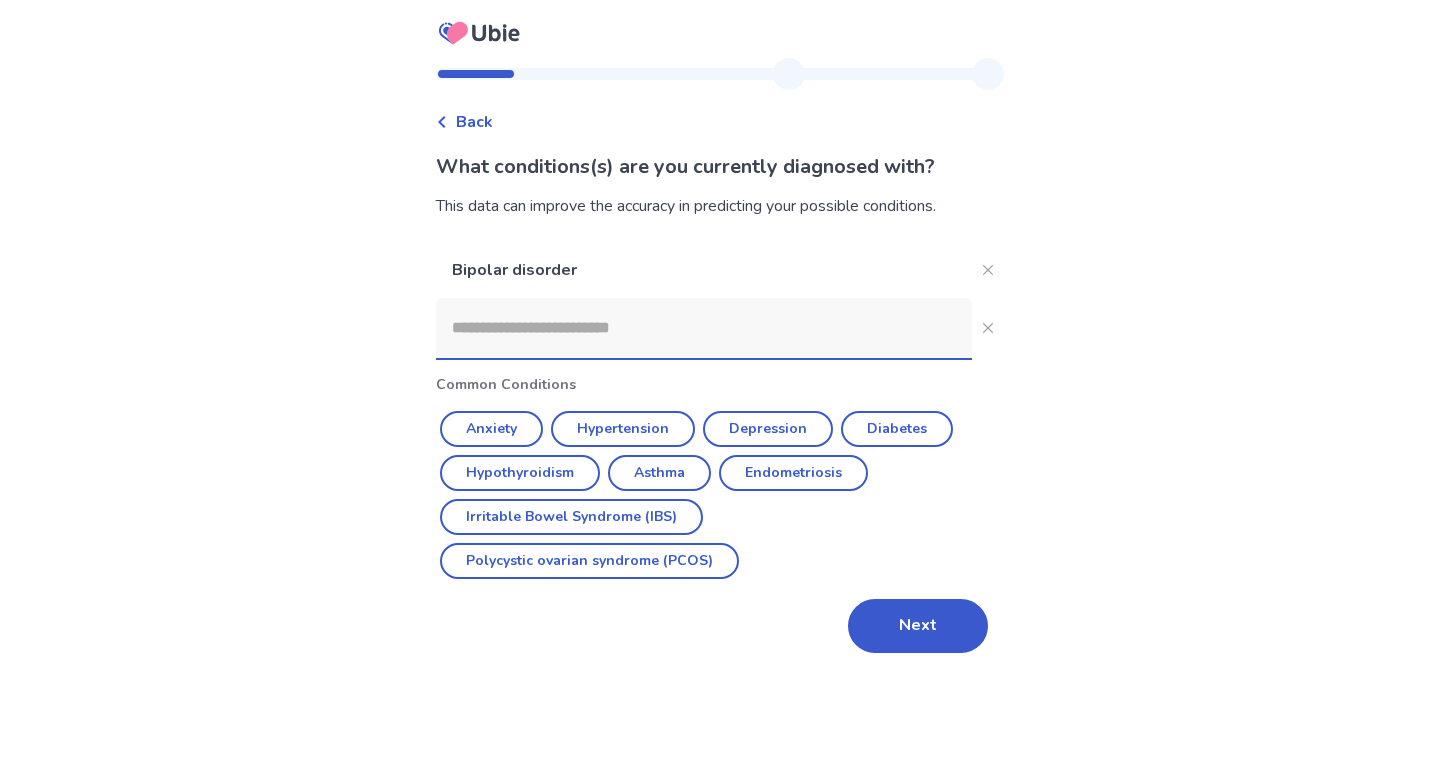 click at bounding box center [704, 328] 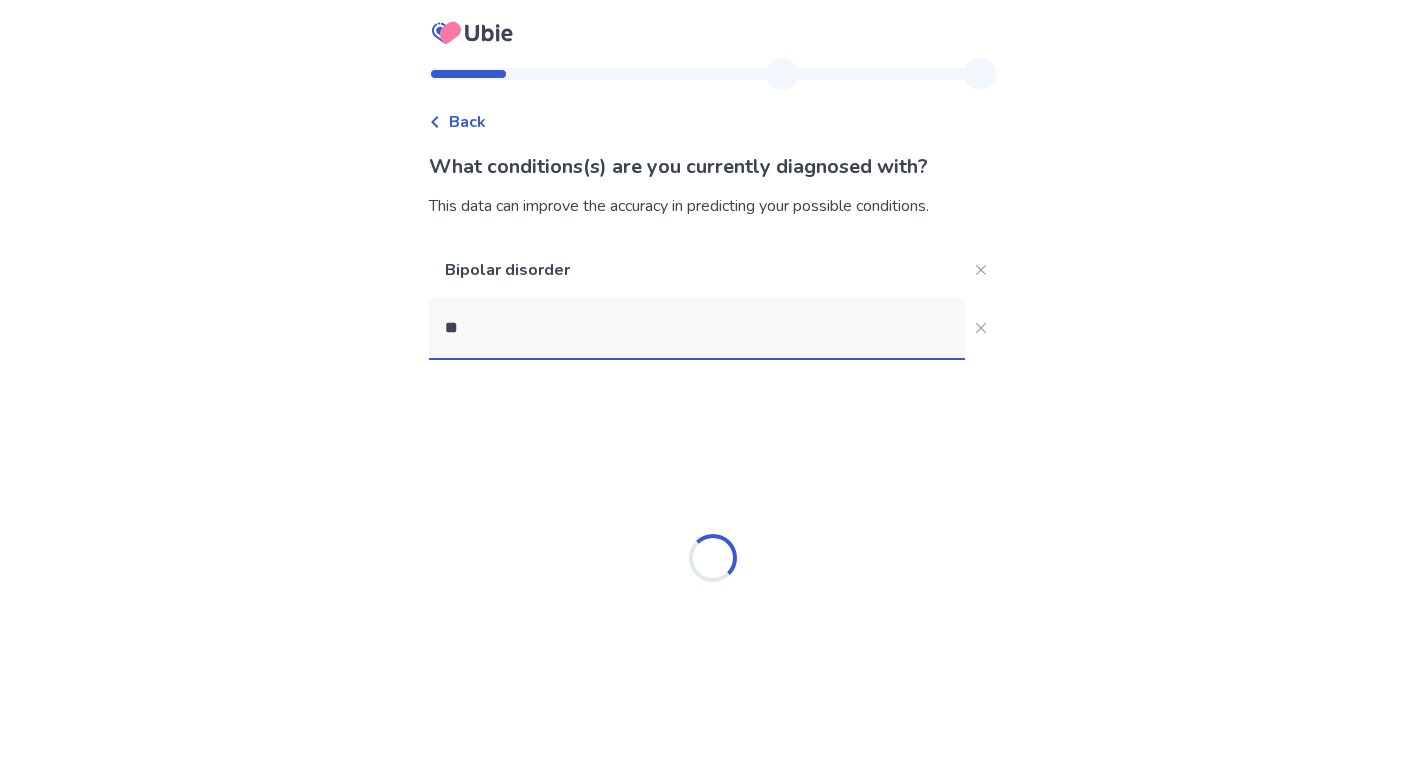 type on "*" 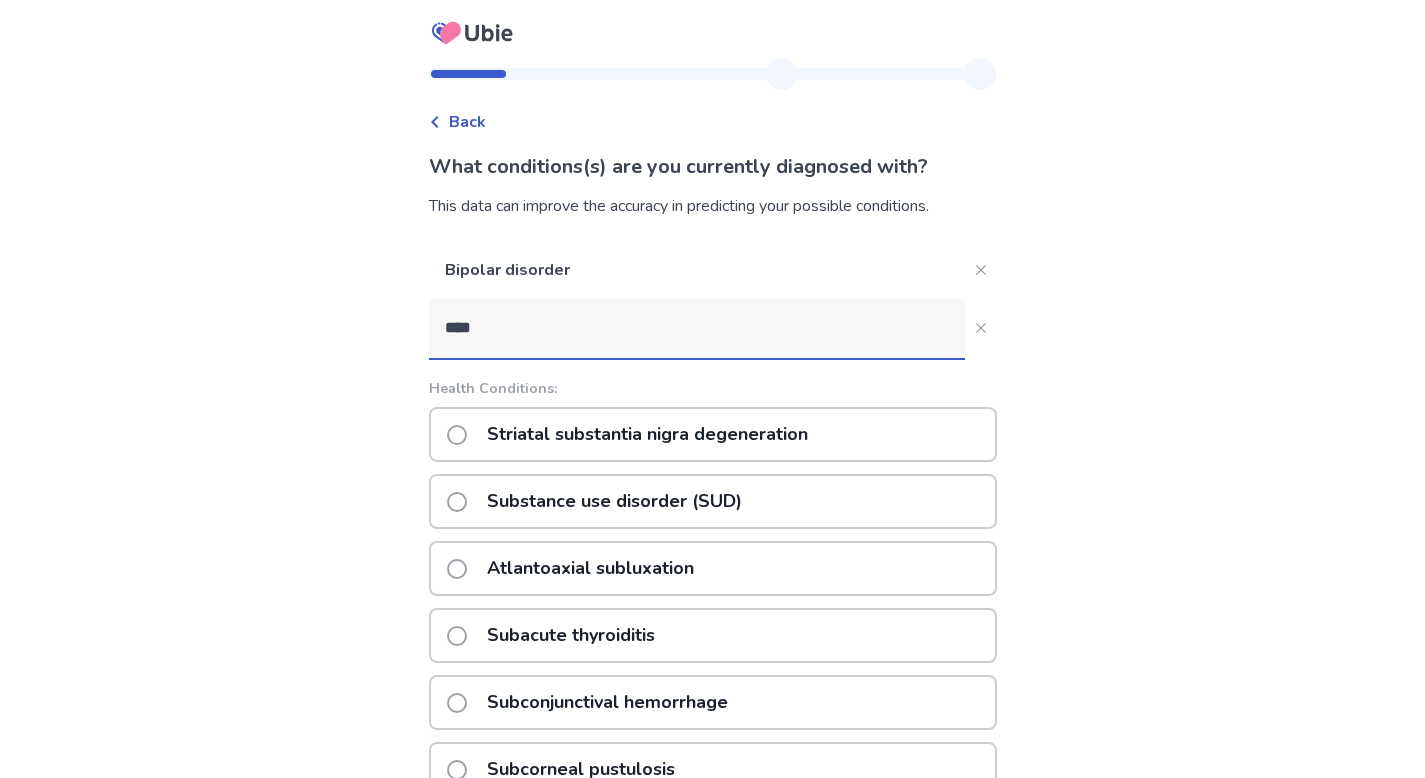 type on "****" 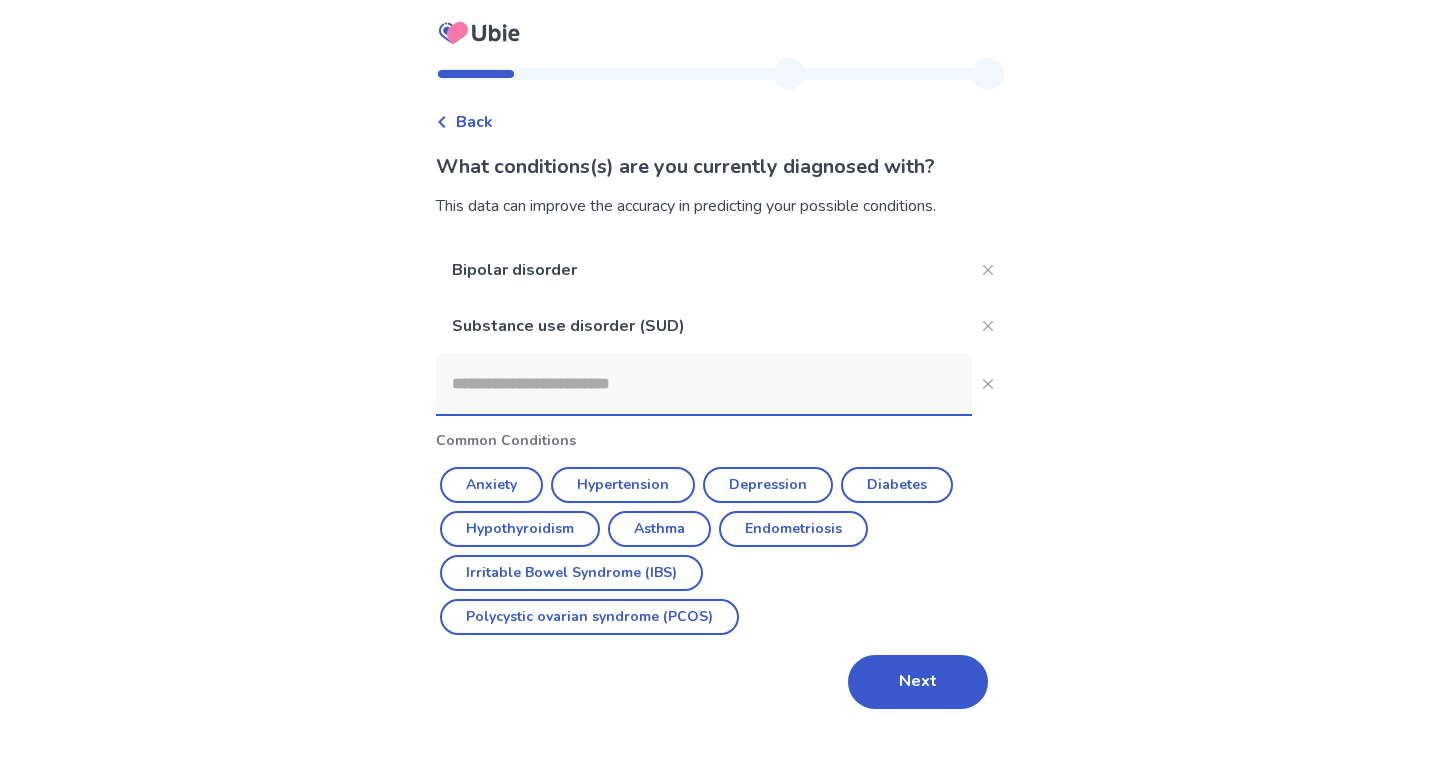 click at bounding box center (704, 384) 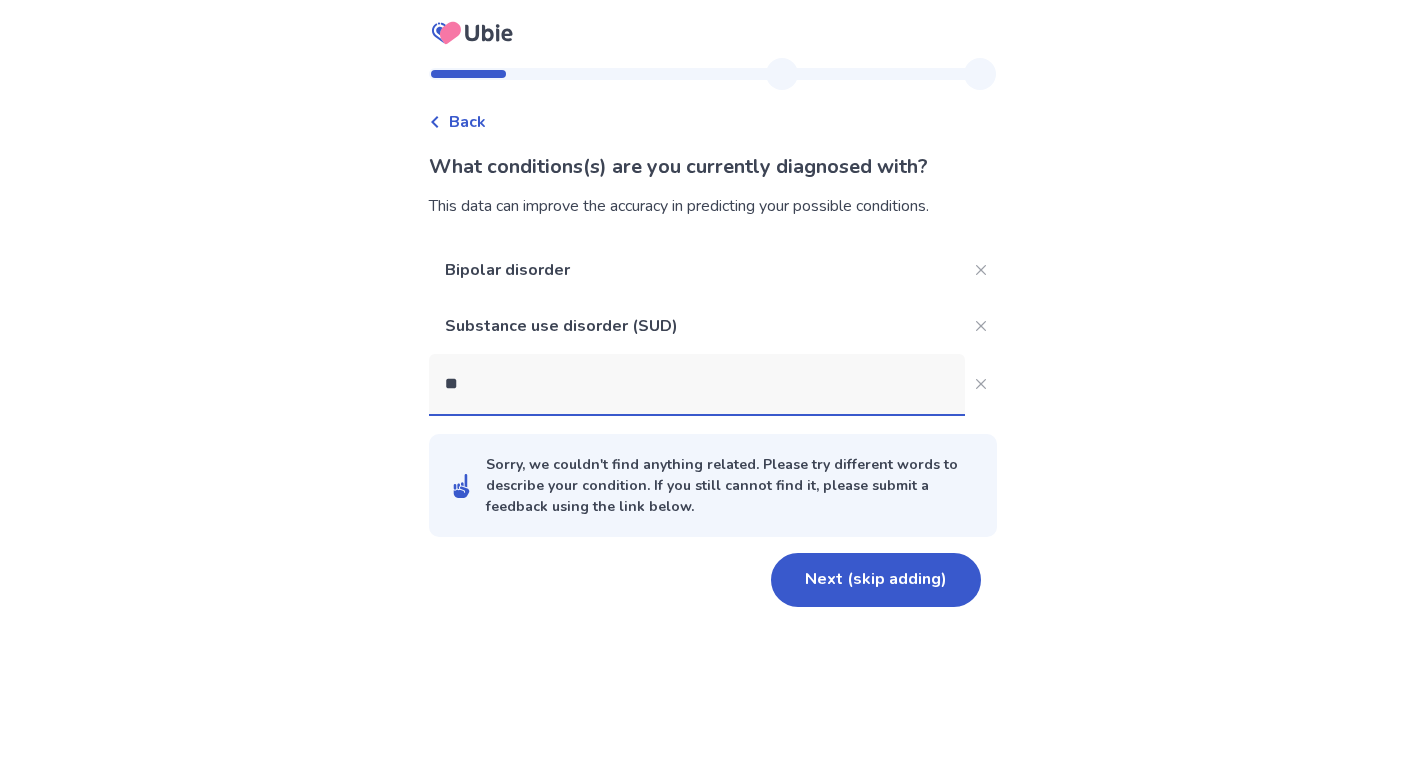 type on "*" 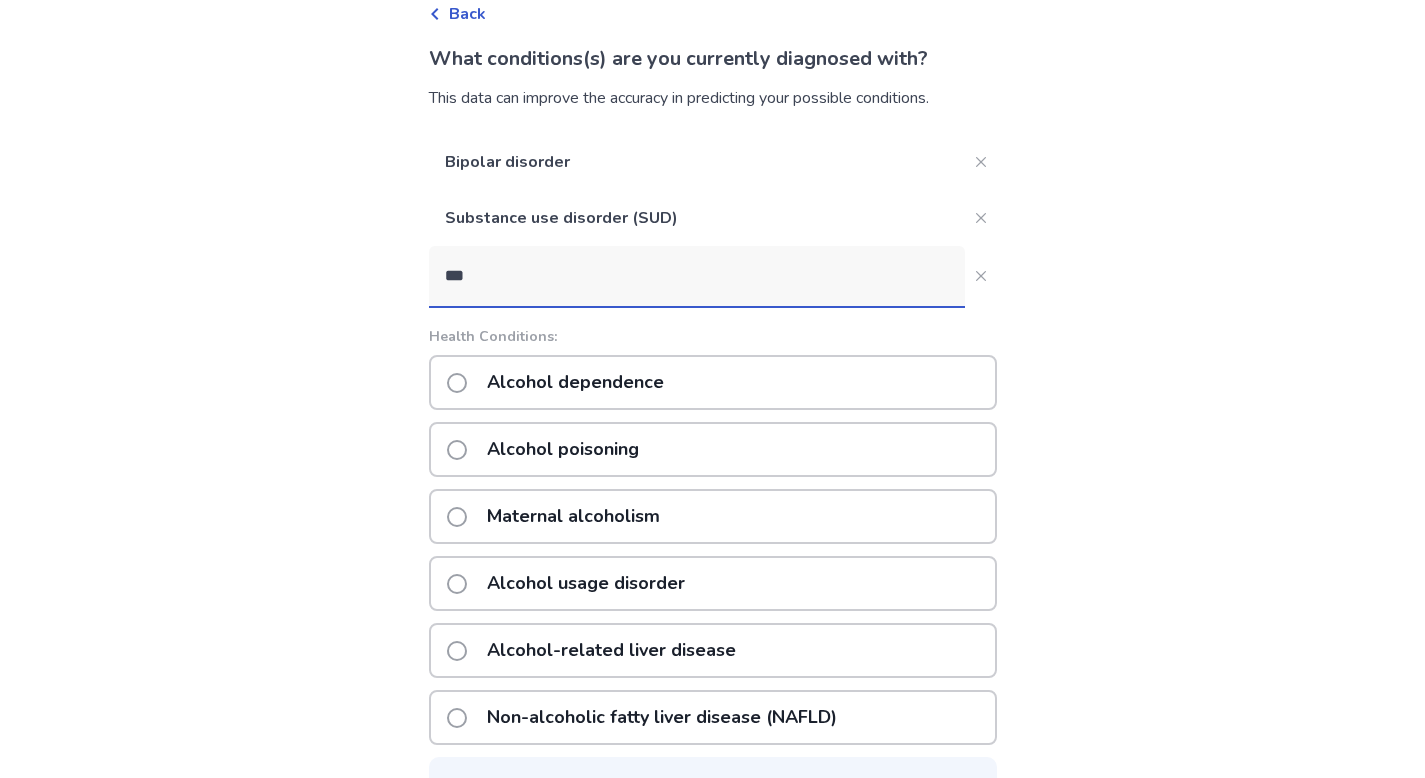 scroll, scrollTop: 105, scrollLeft: 0, axis: vertical 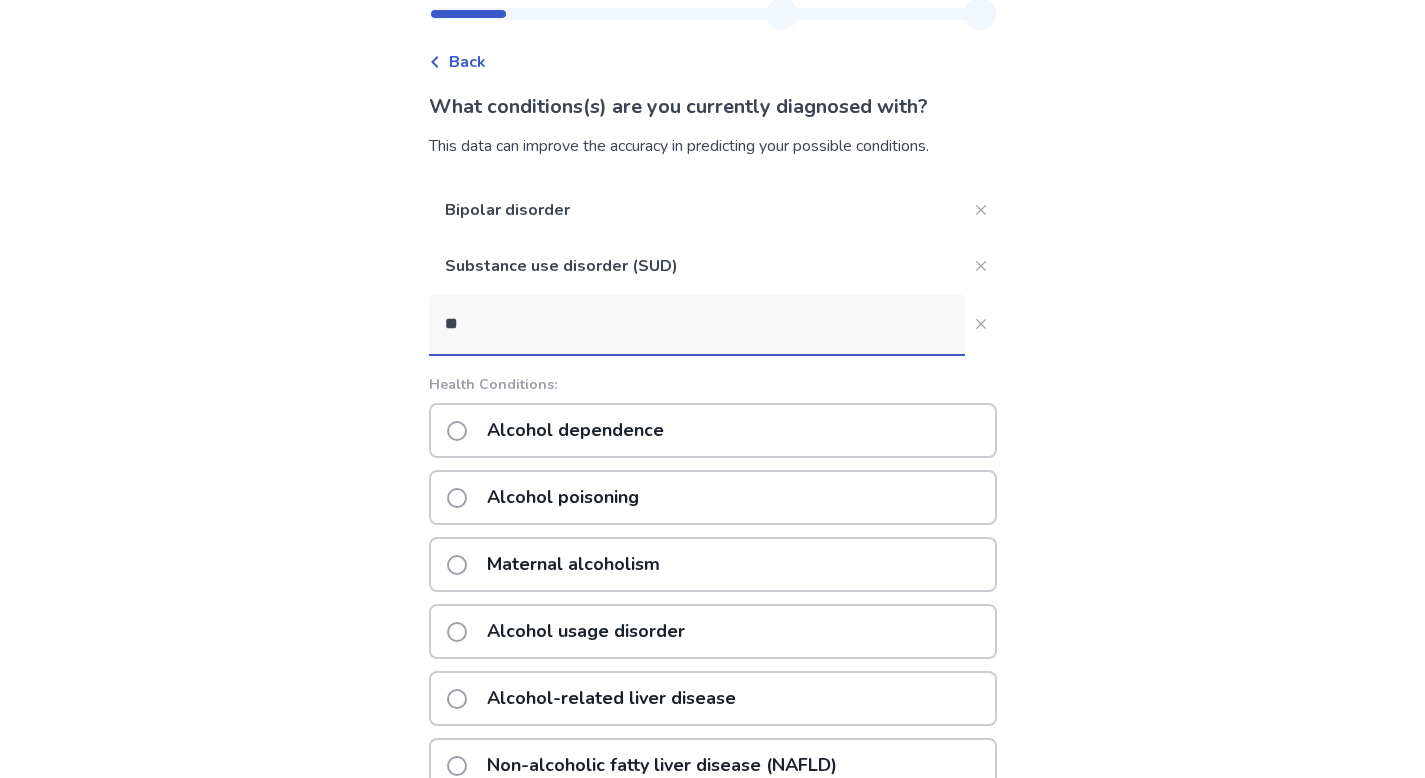type on "*" 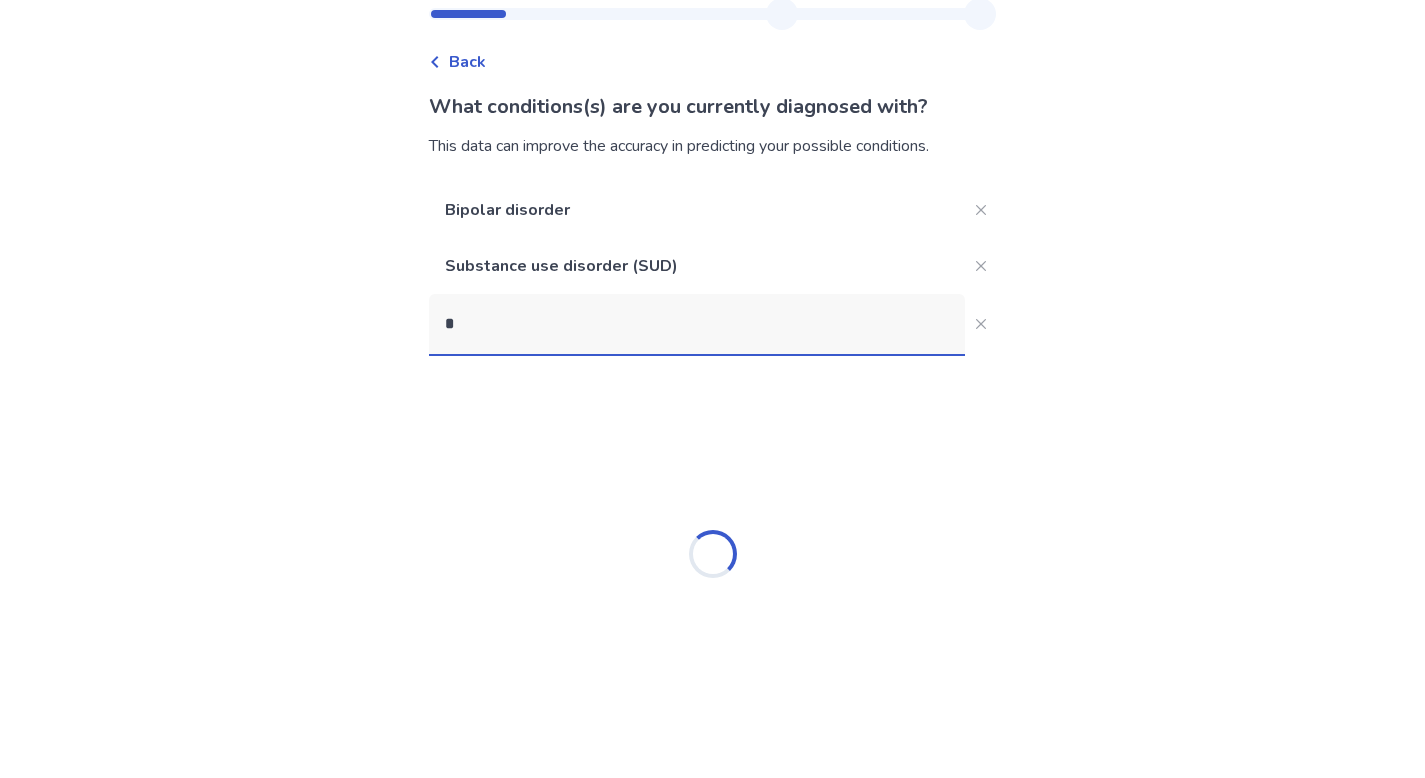 type 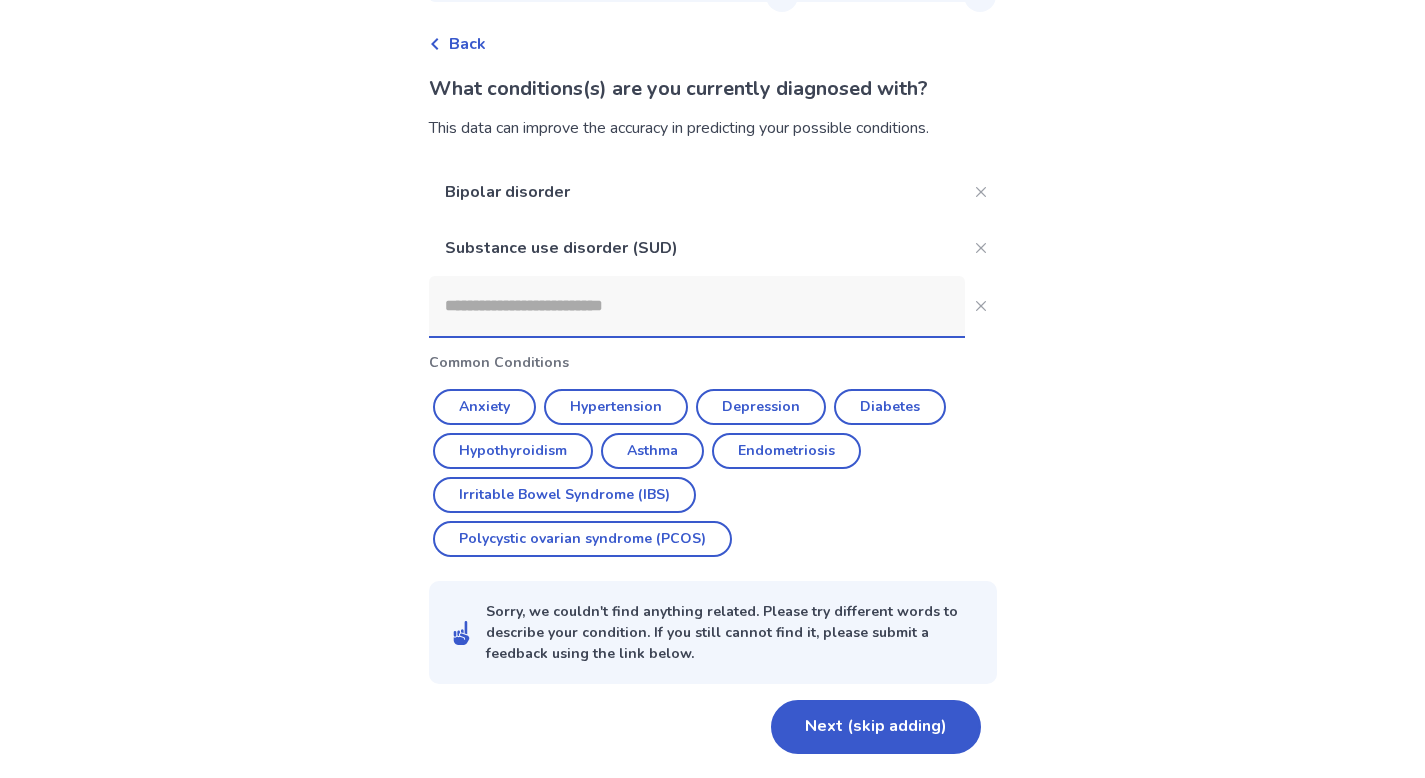 scroll, scrollTop: 0, scrollLeft: 0, axis: both 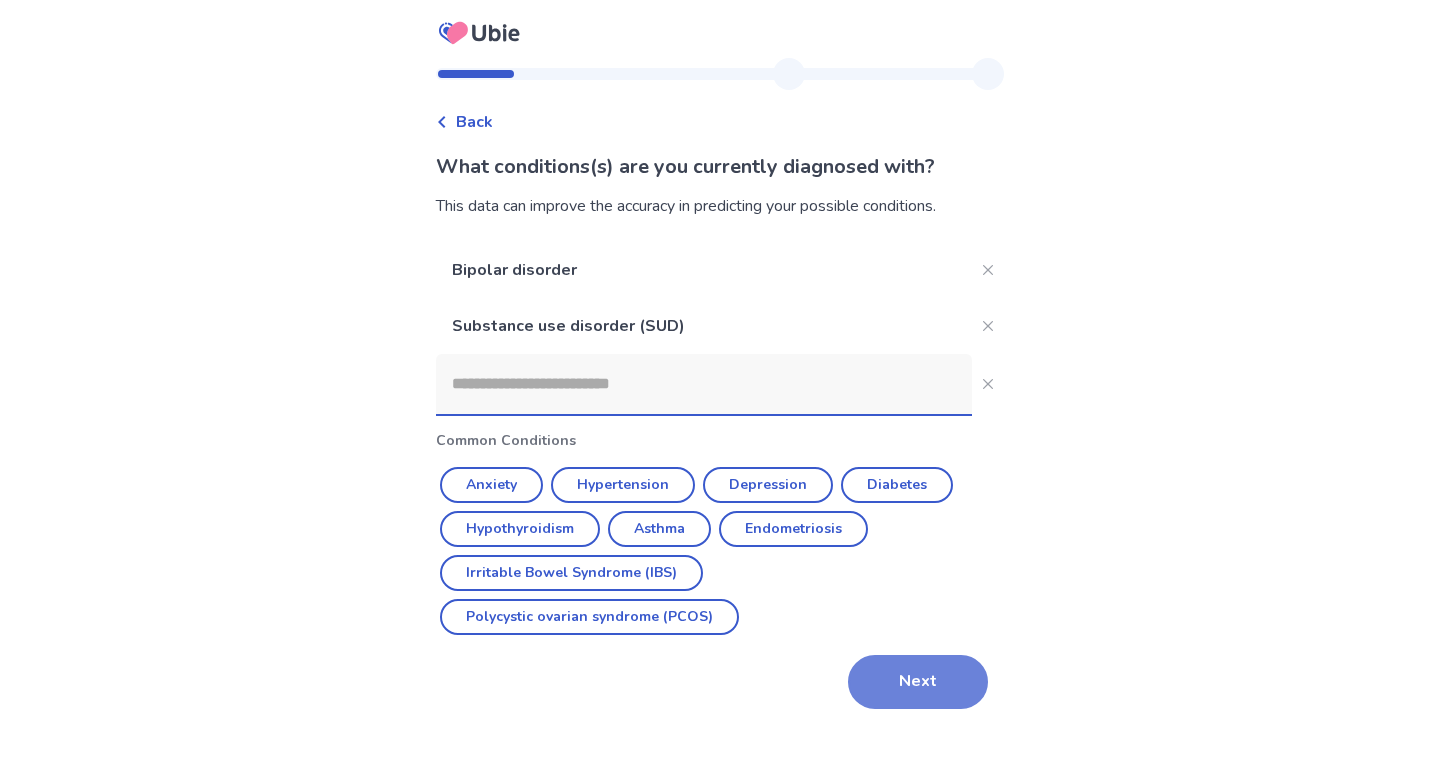 click on "Next" at bounding box center [918, 682] 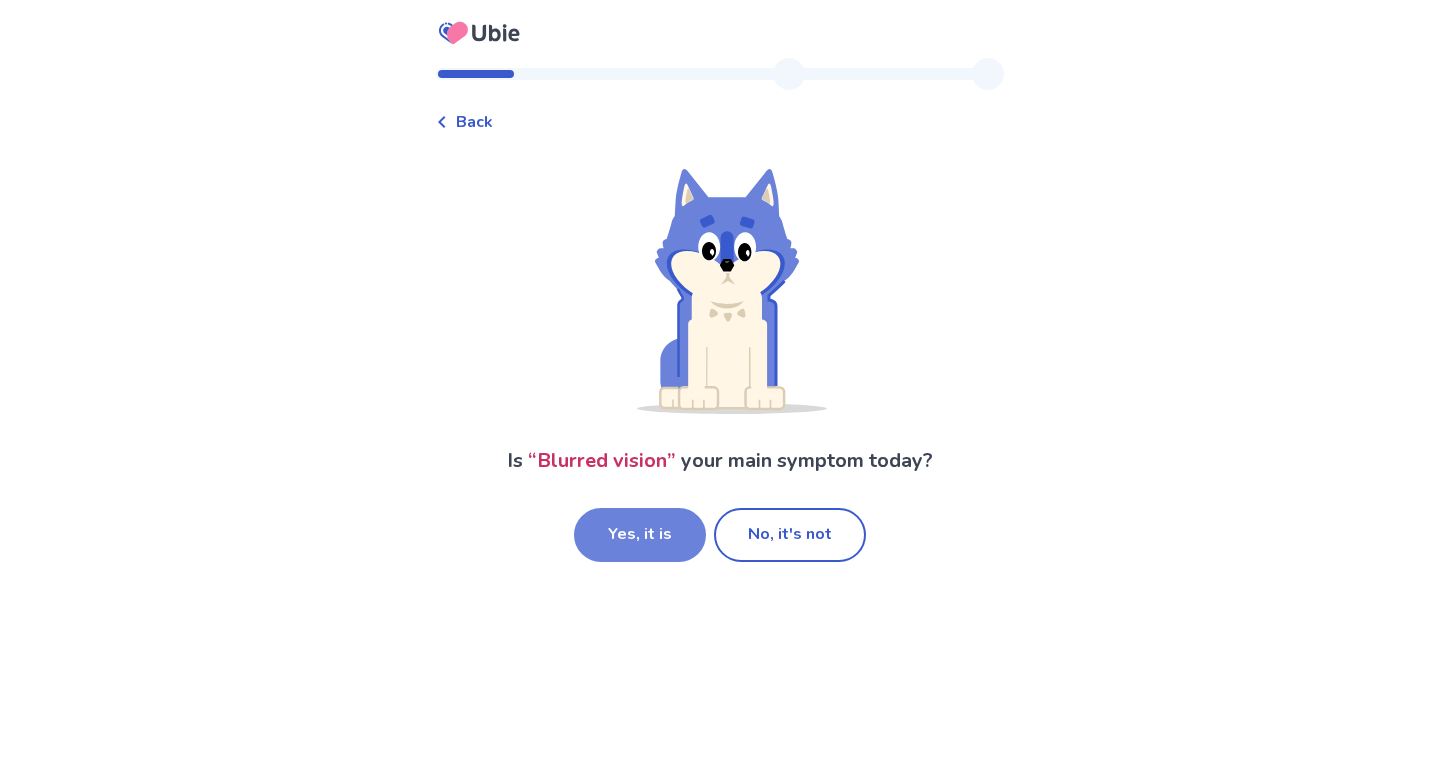 click on "Yes, it is" at bounding box center (640, 535) 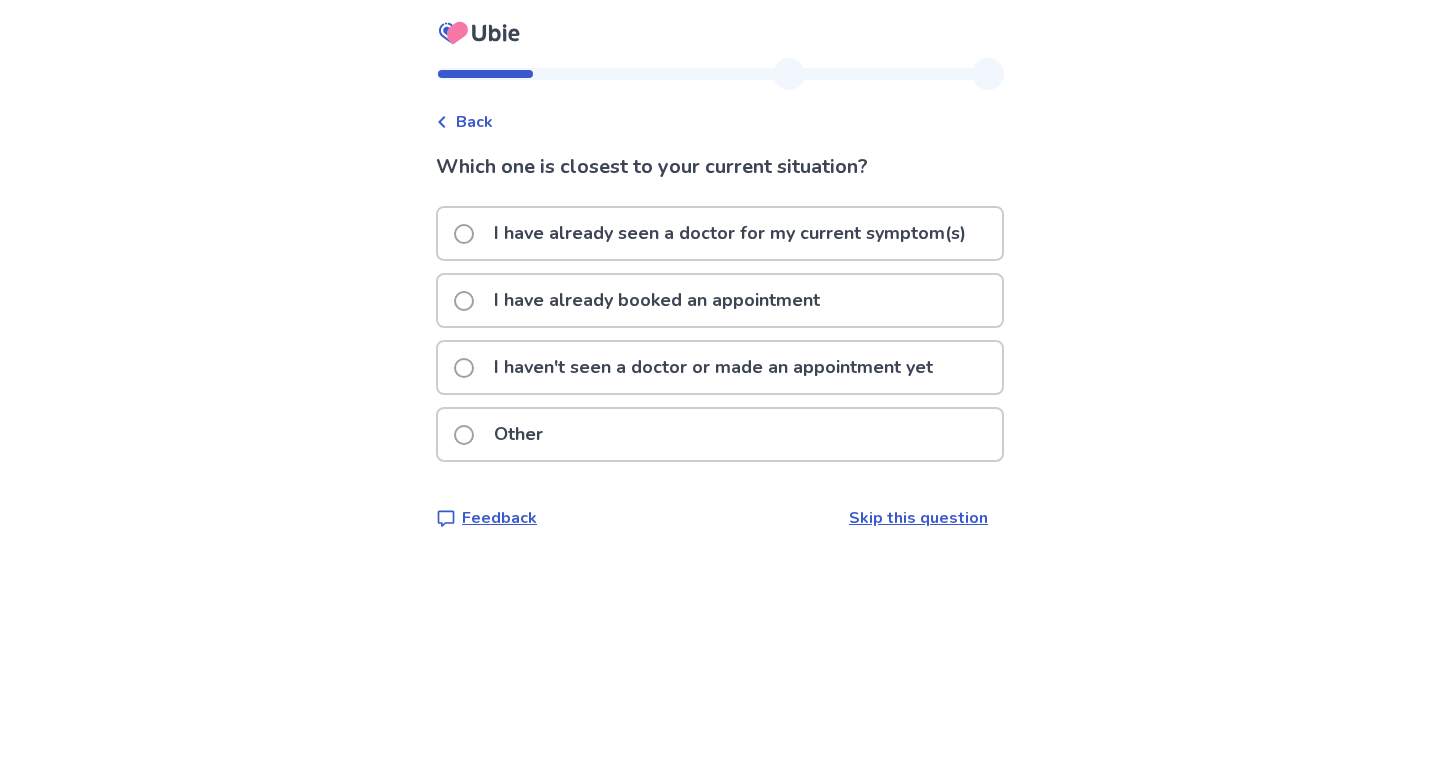 click at bounding box center [464, 234] 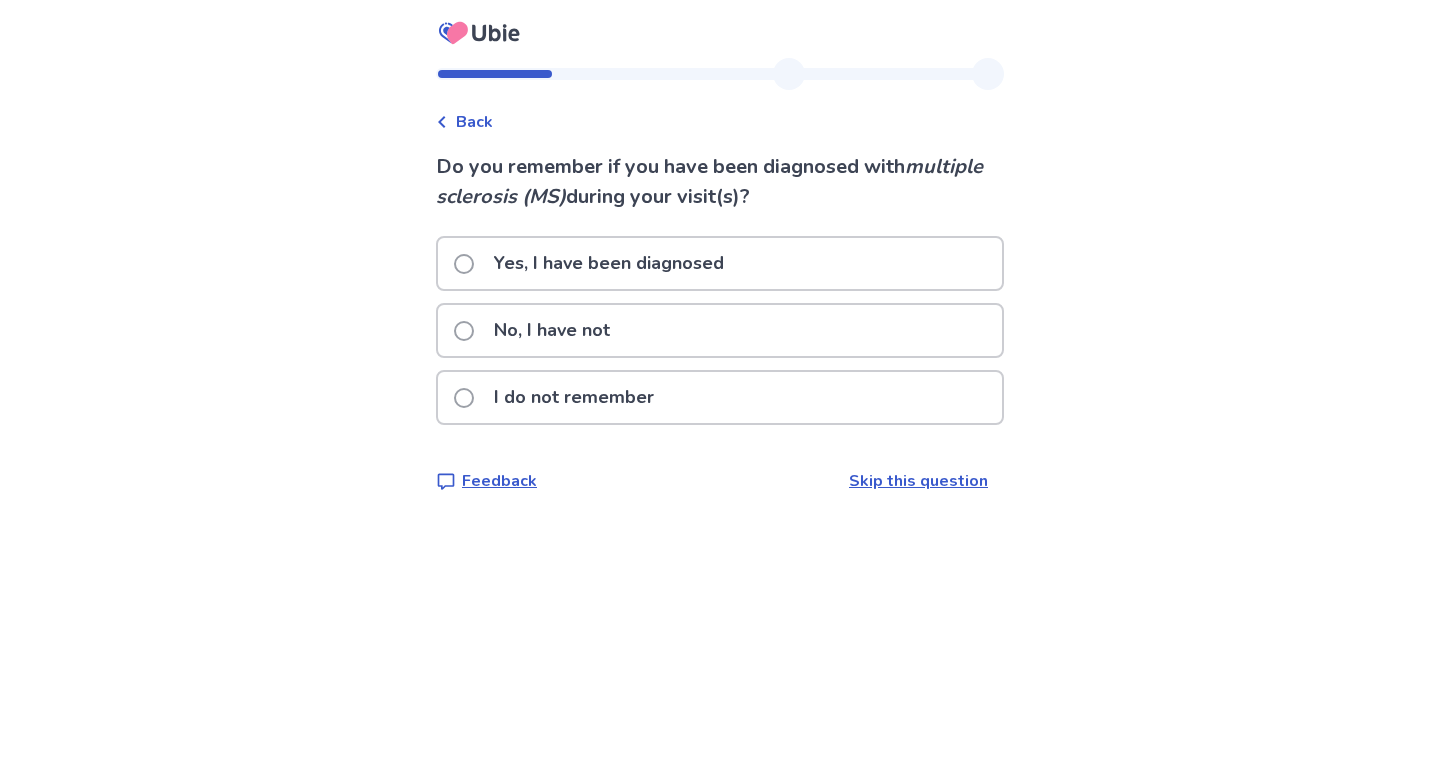 click at bounding box center (464, 331) 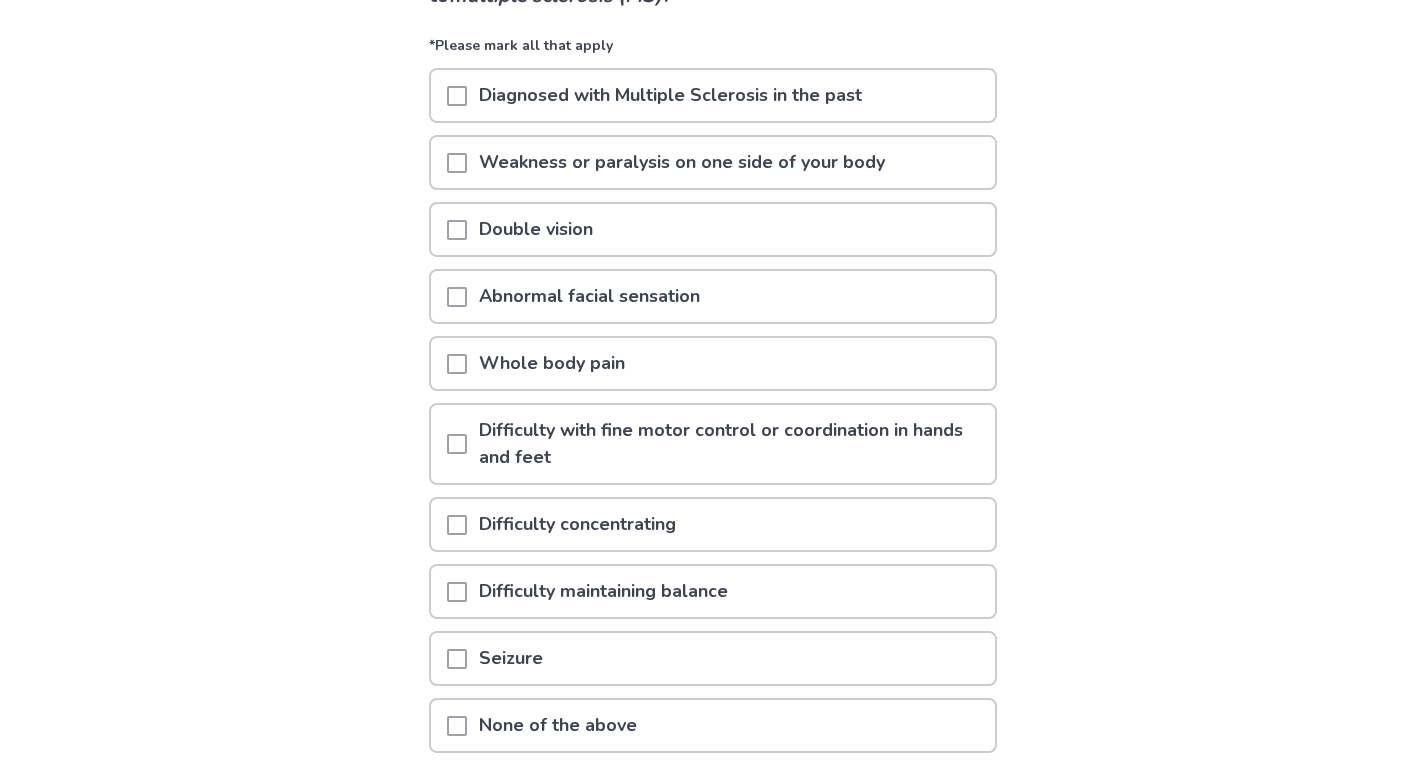 scroll, scrollTop: 222, scrollLeft: 0, axis: vertical 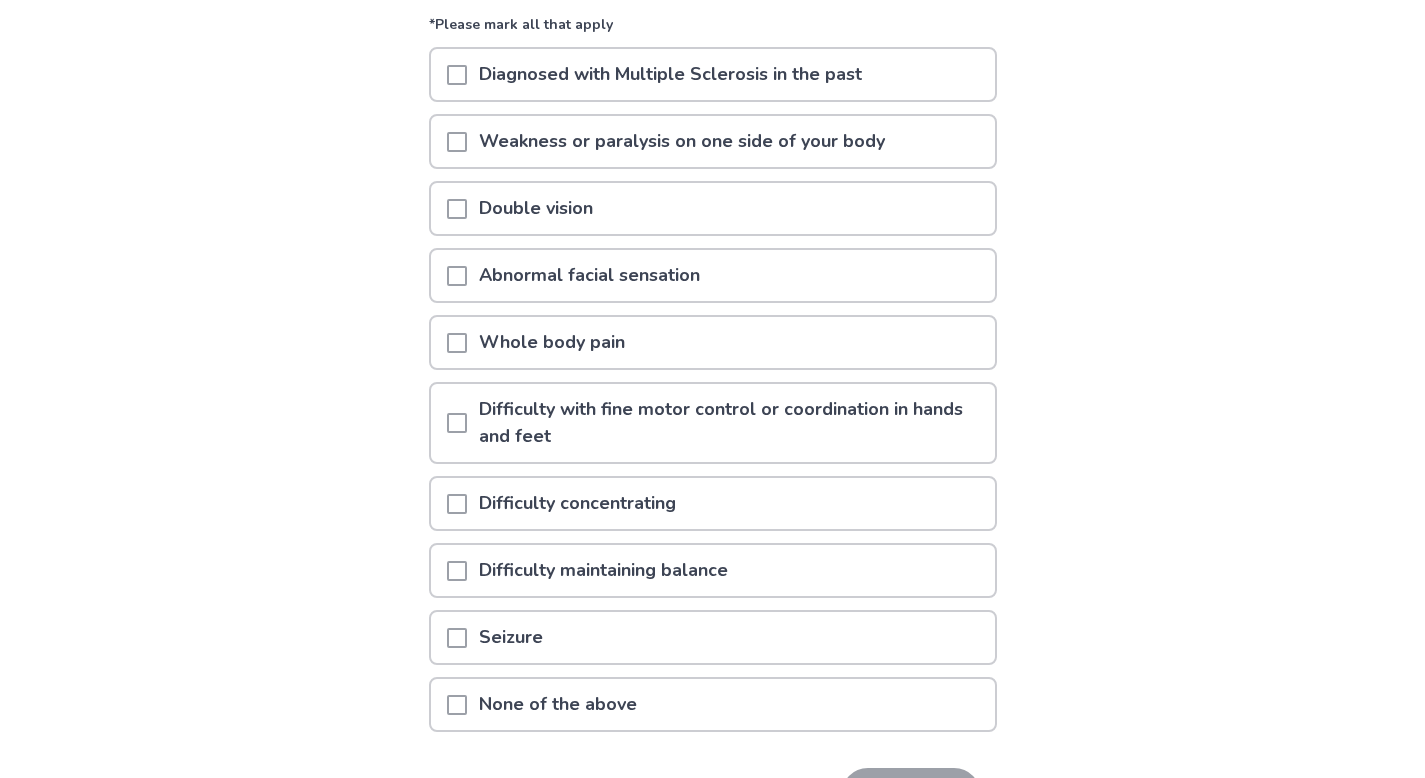 click at bounding box center (457, 423) 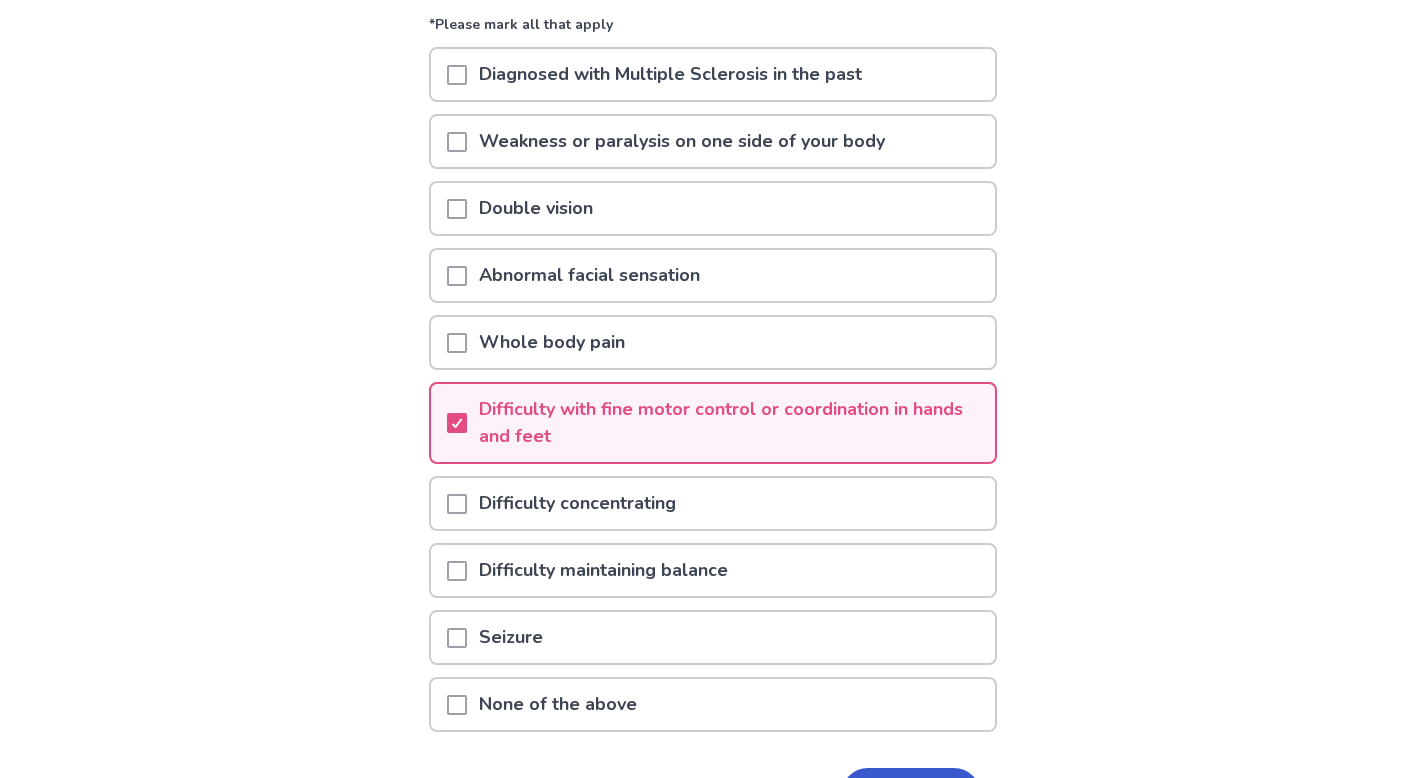 click at bounding box center (457, 504) 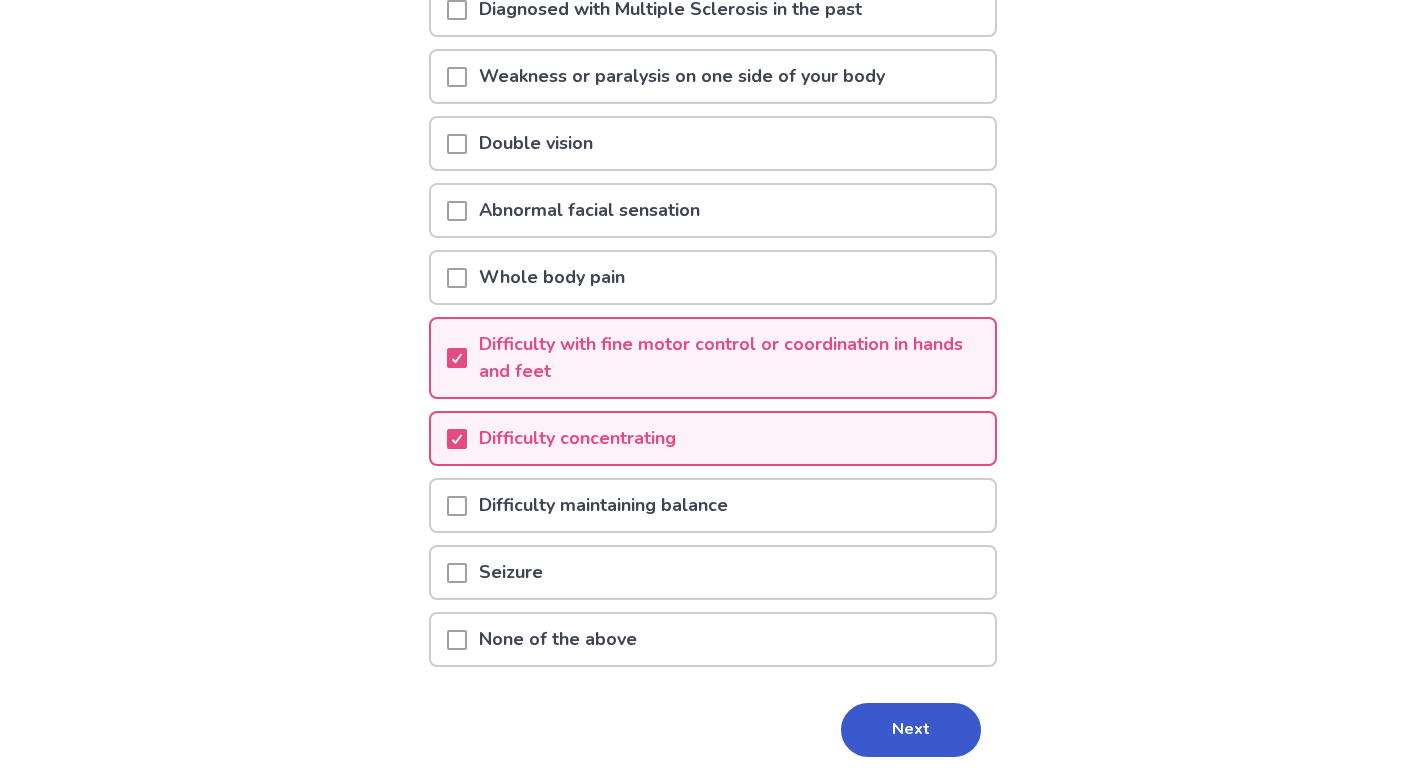 scroll, scrollTop: 304, scrollLeft: 0, axis: vertical 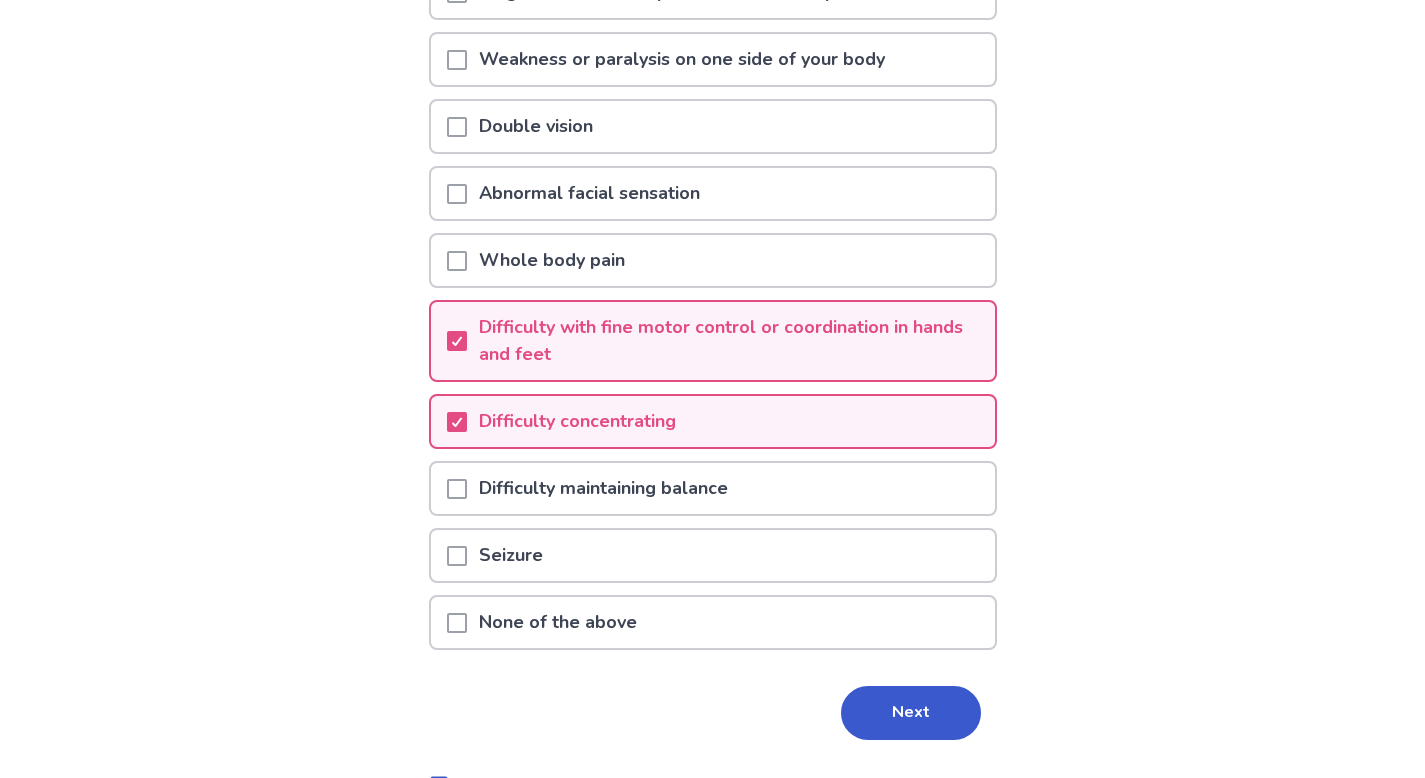 click at bounding box center [457, 489] 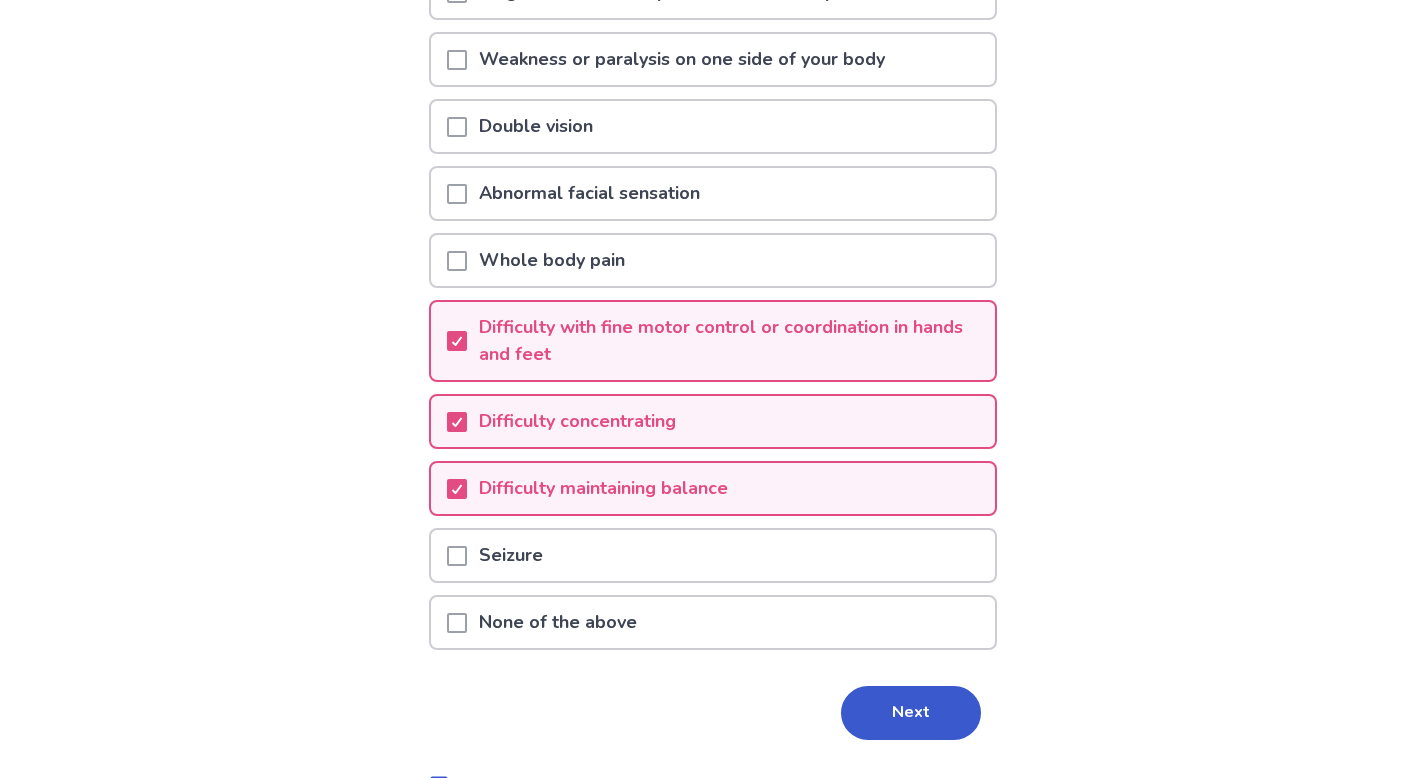 click at bounding box center (457, 60) 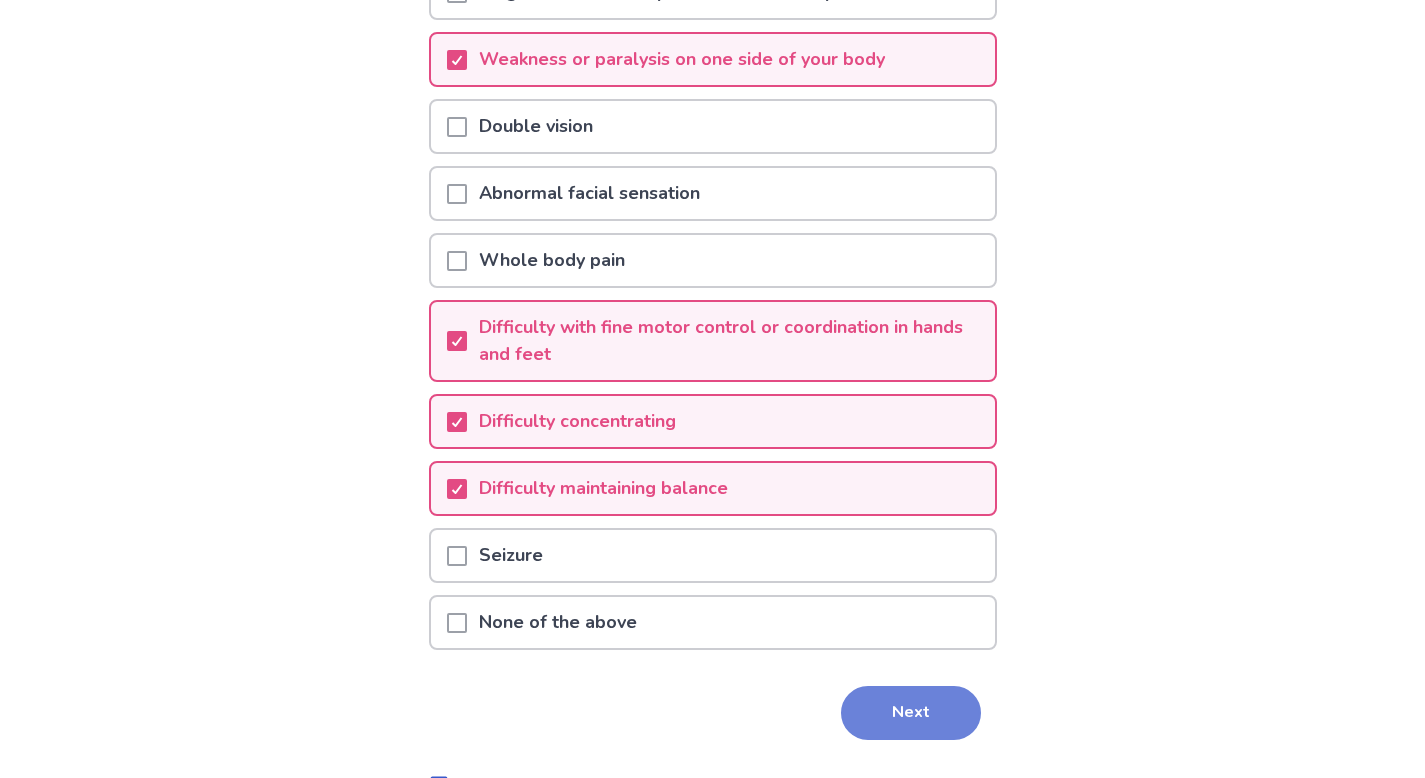click on "Next" at bounding box center (911, 713) 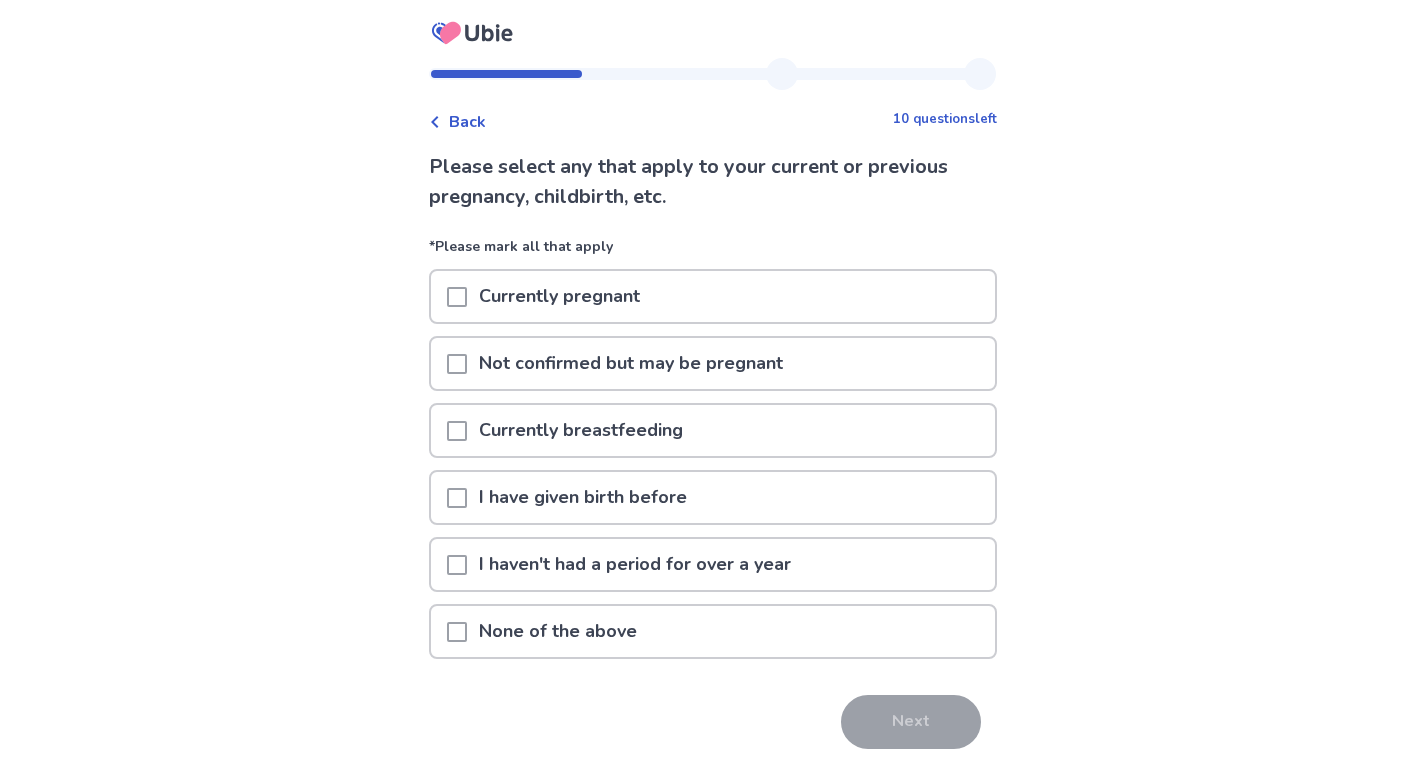 click at bounding box center [457, 565] 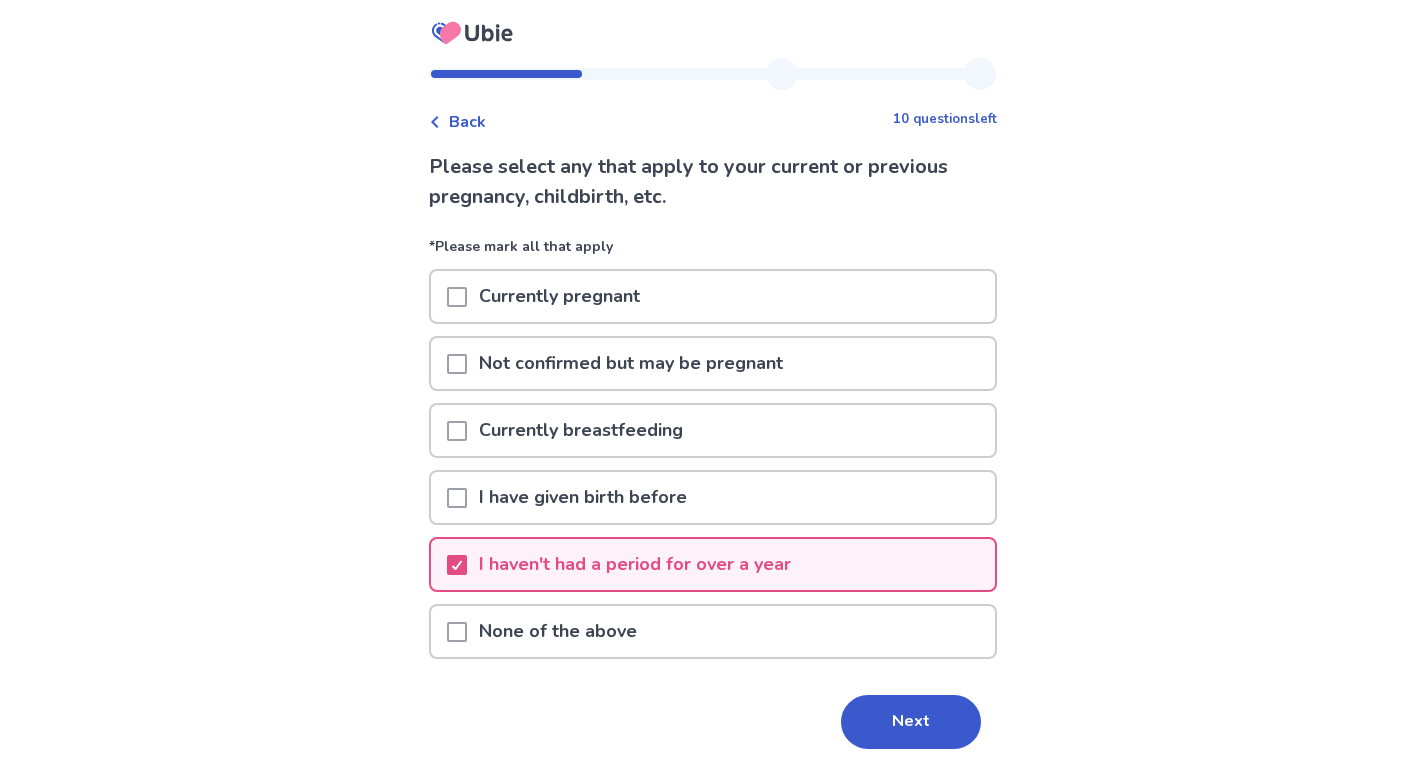 click on "Next" at bounding box center (911, 722) 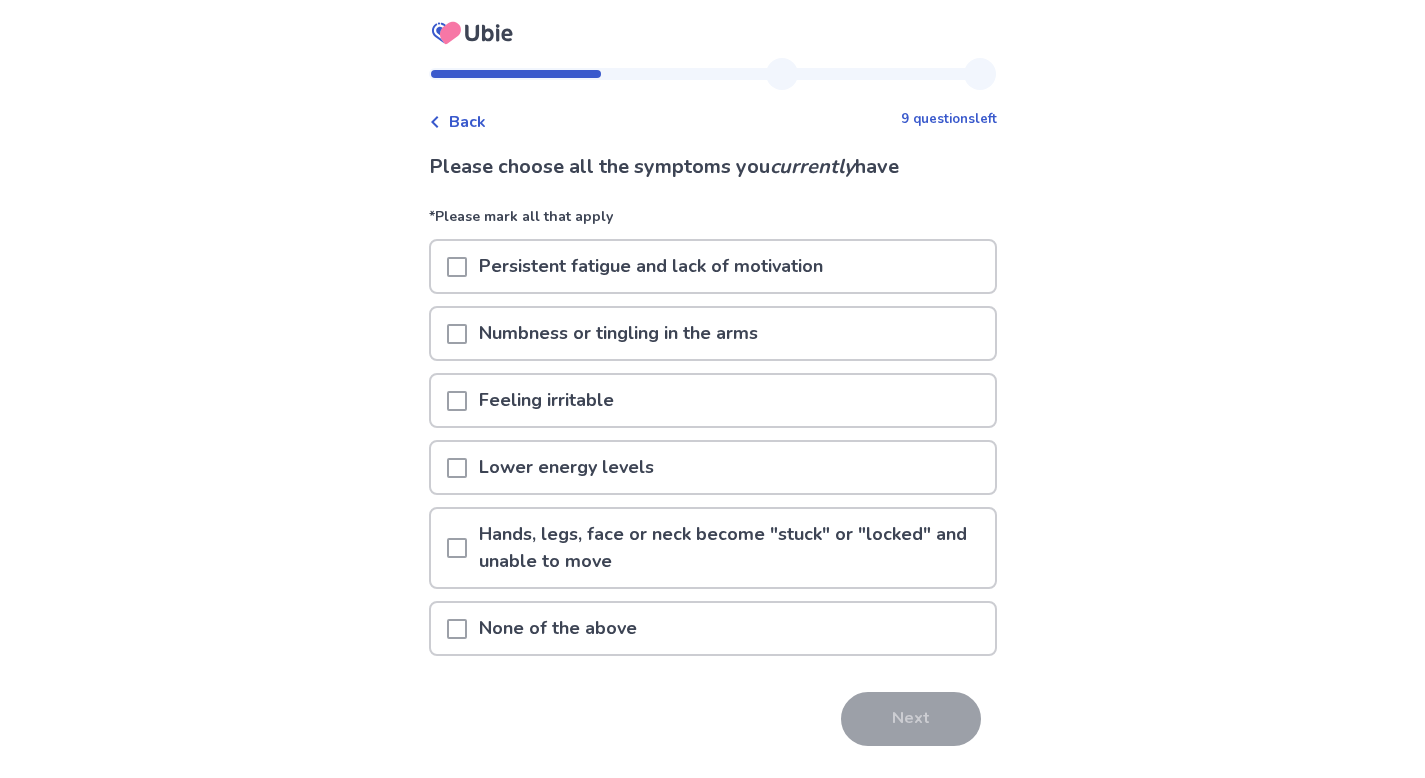 click 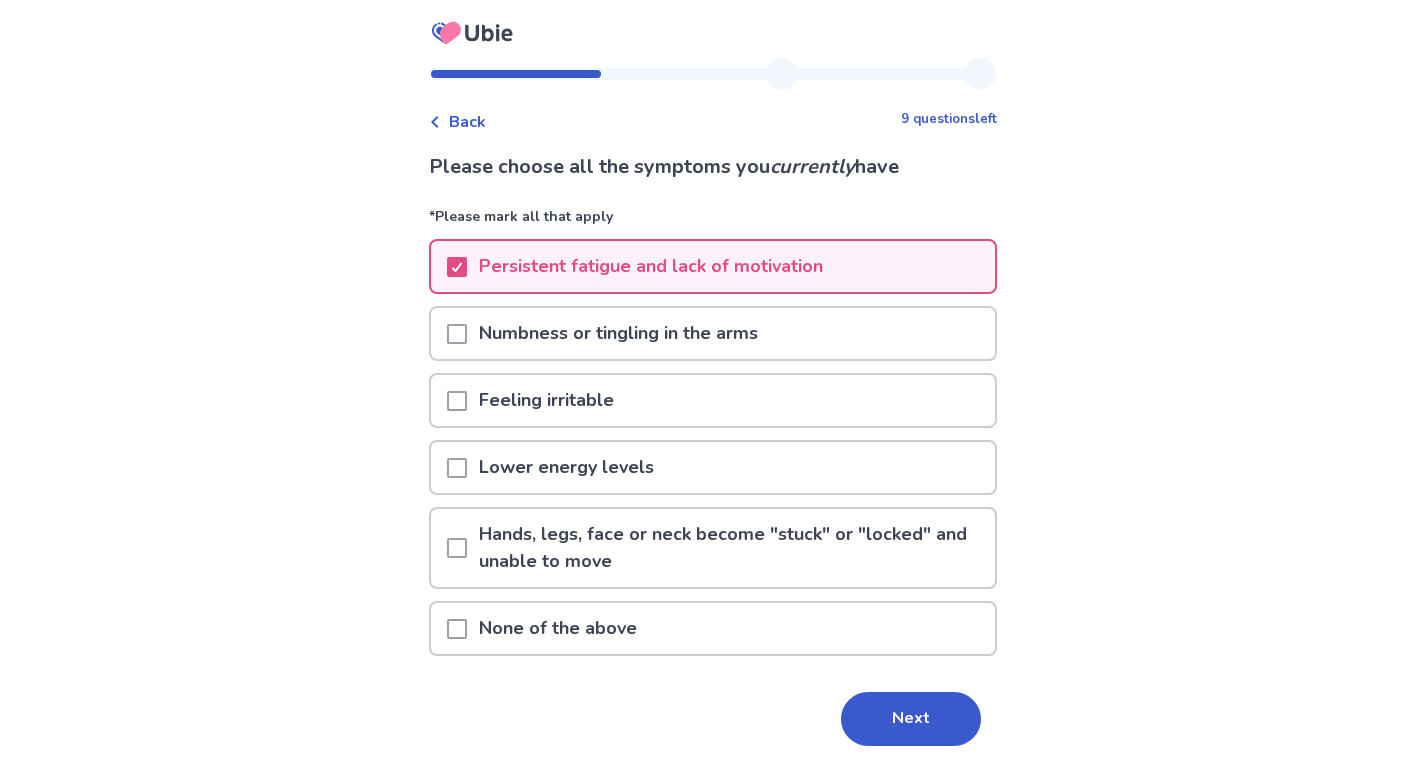 click 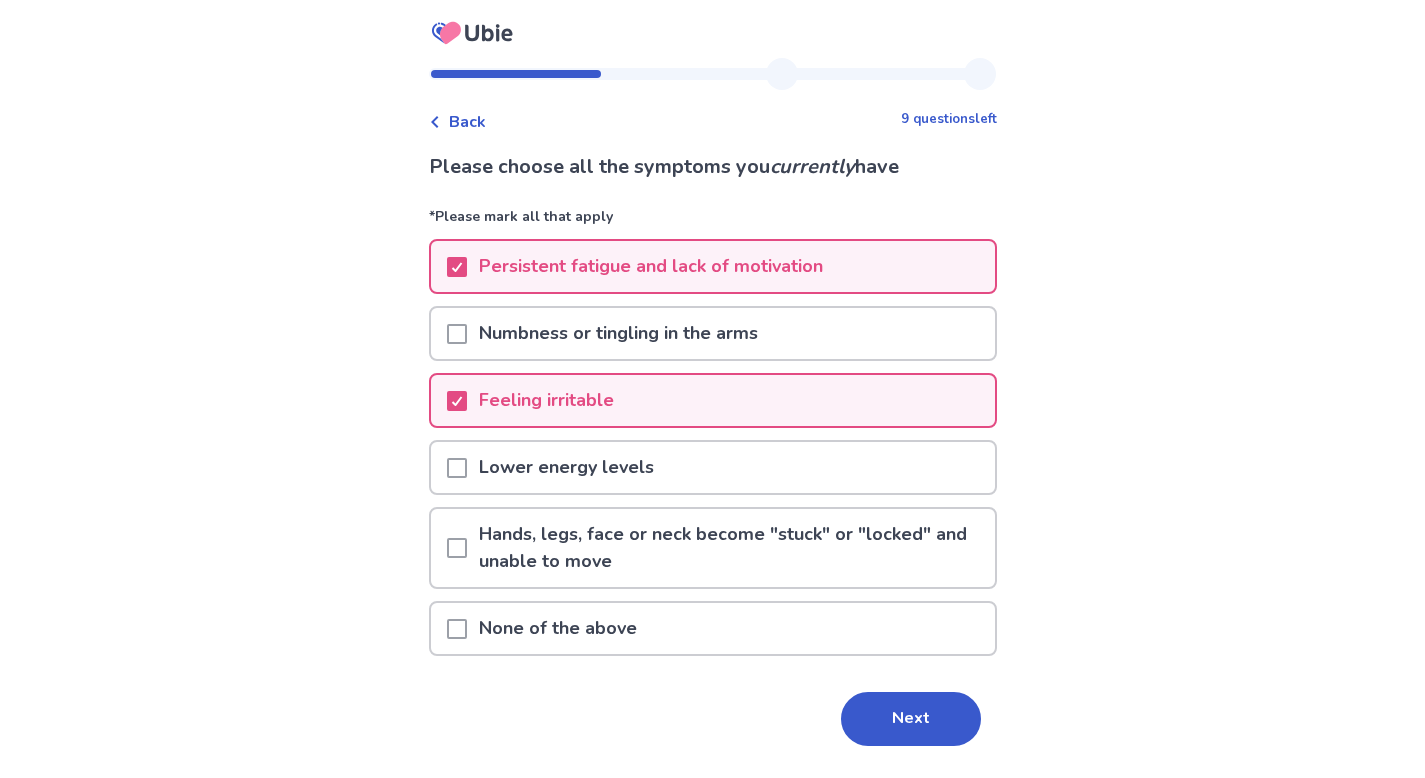 click 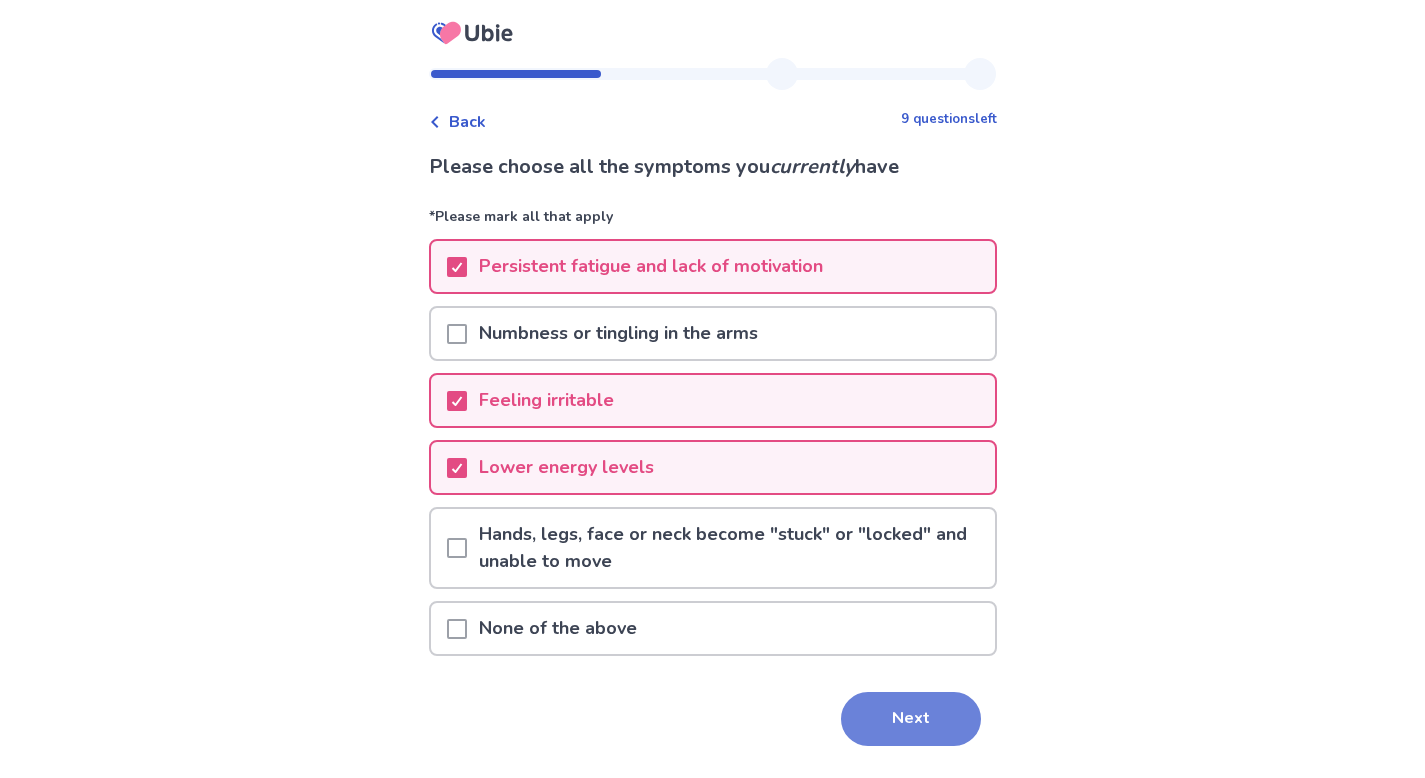 click on "Next" 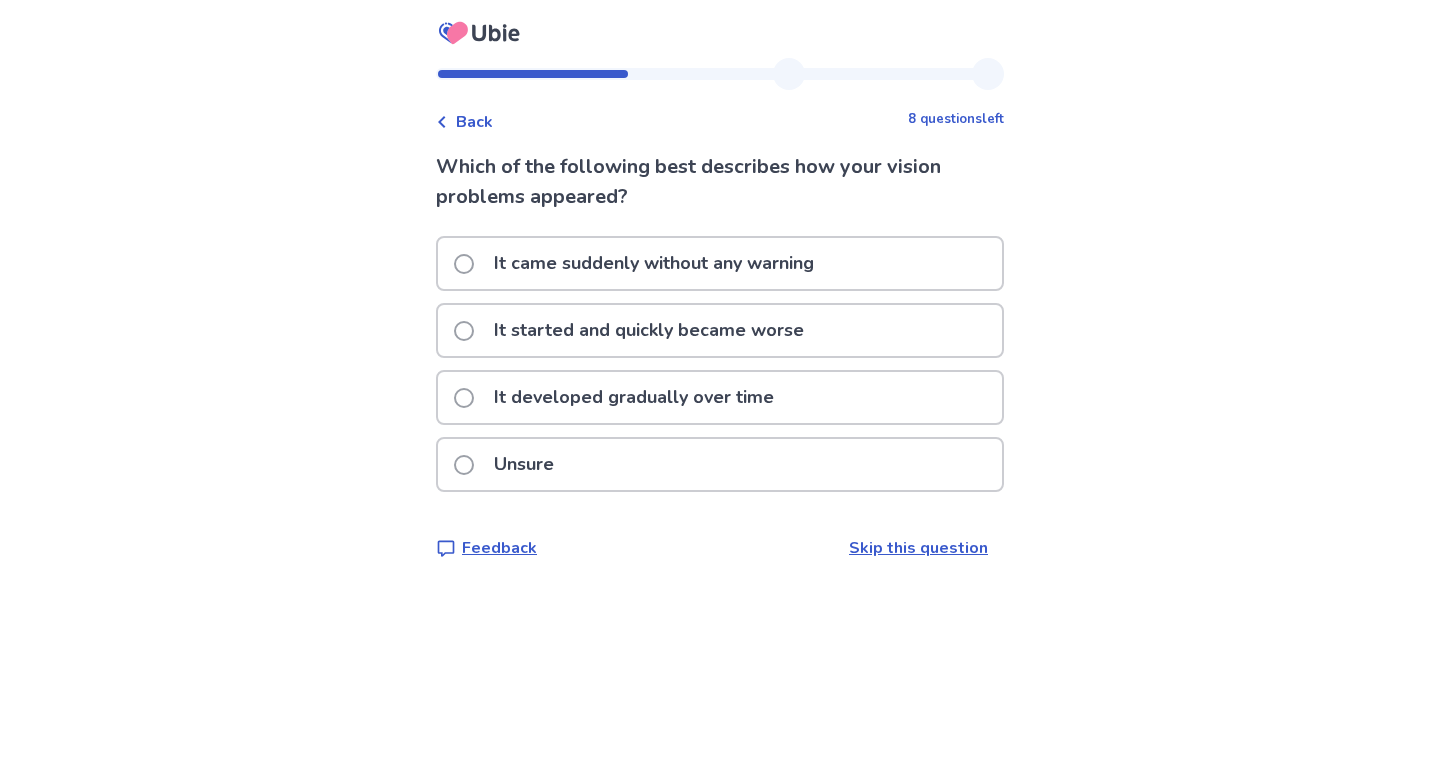 click at bounding box center [464, 465] 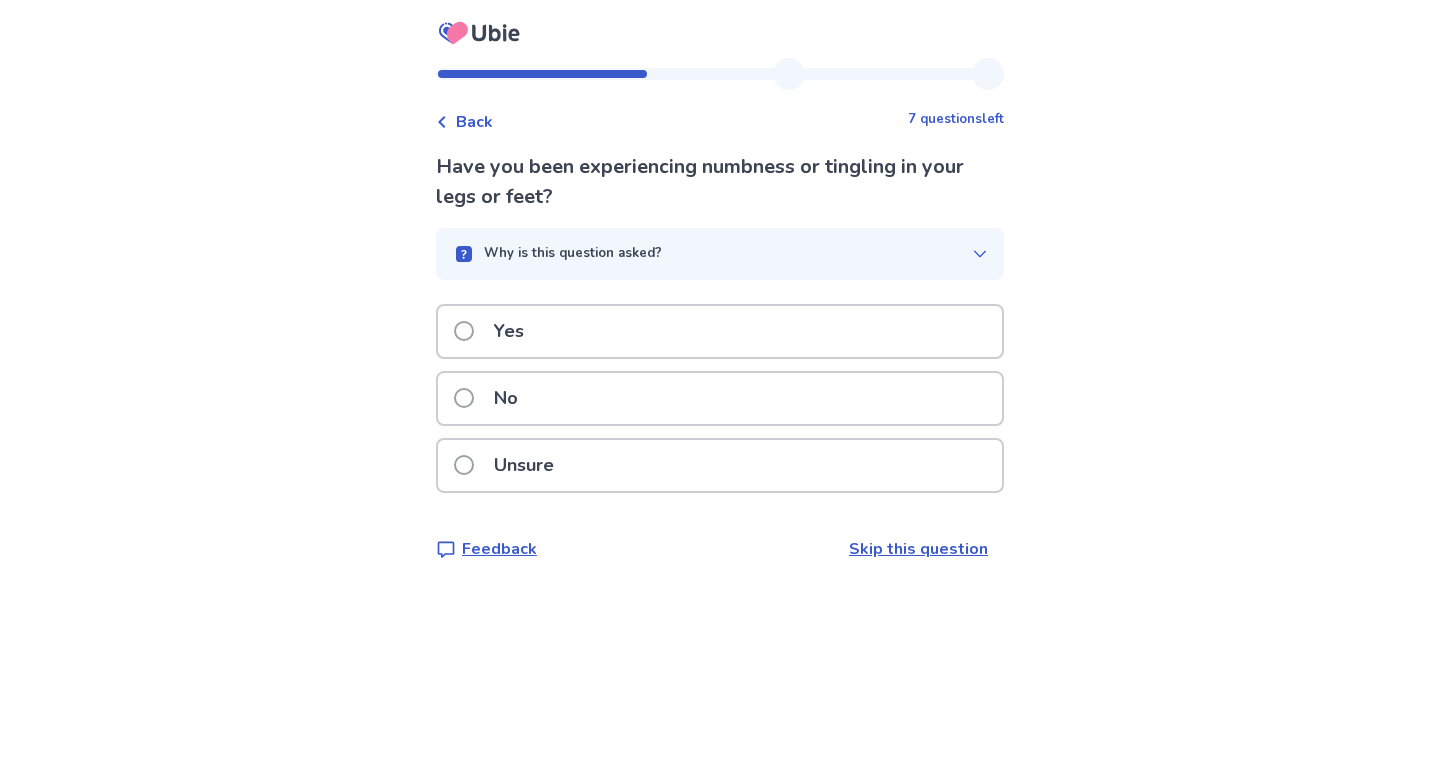 click at bounding box center (464, 331) 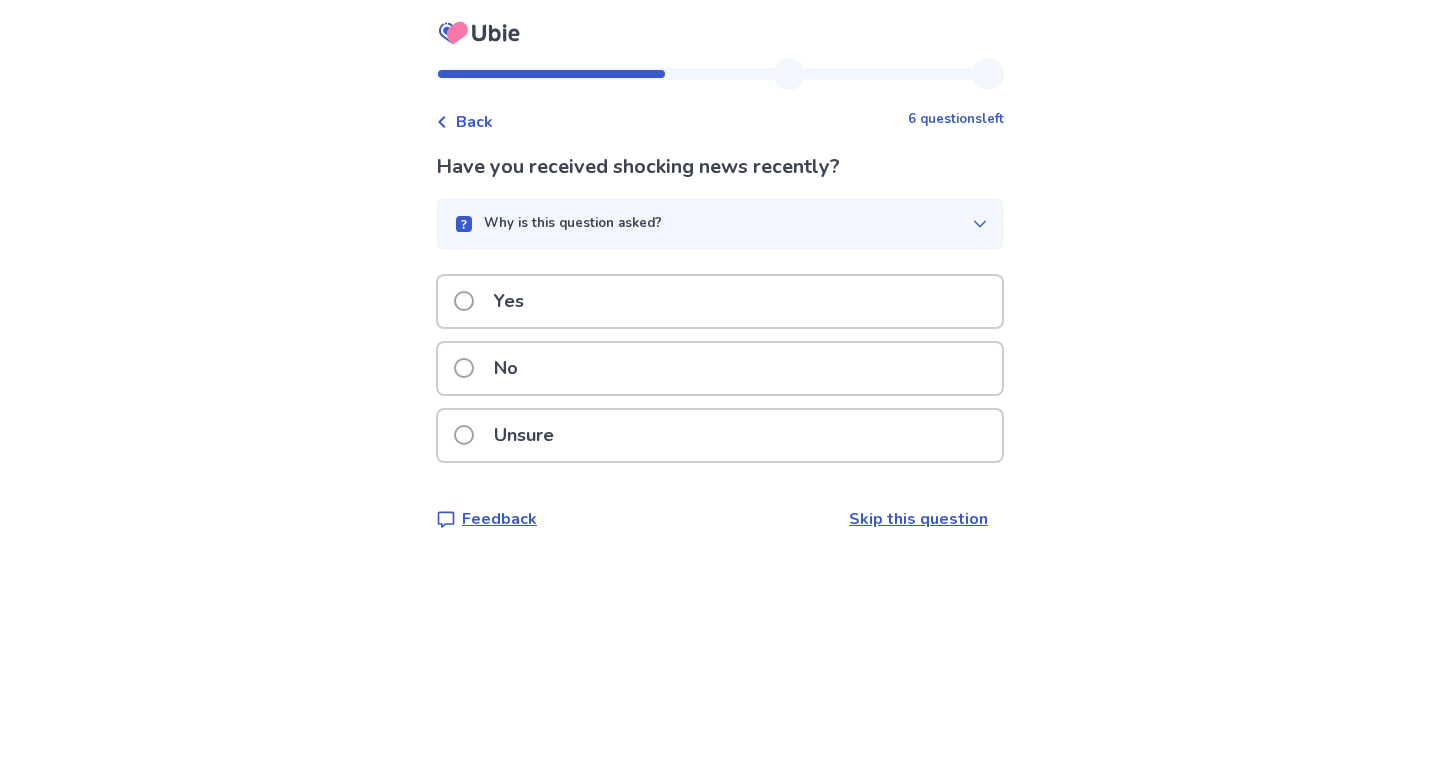 click at bounding box center (464, 368) 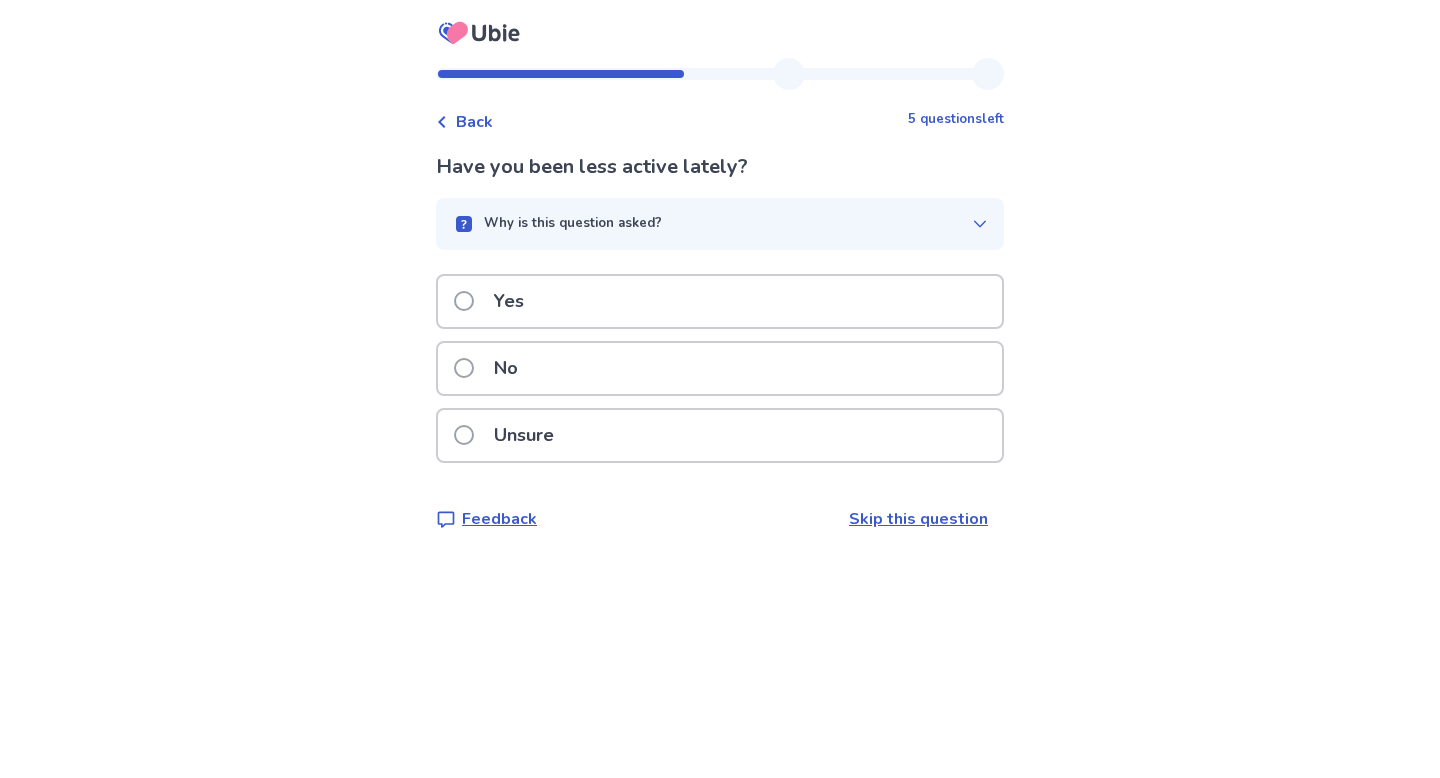 click at bounding box center (464, 368) 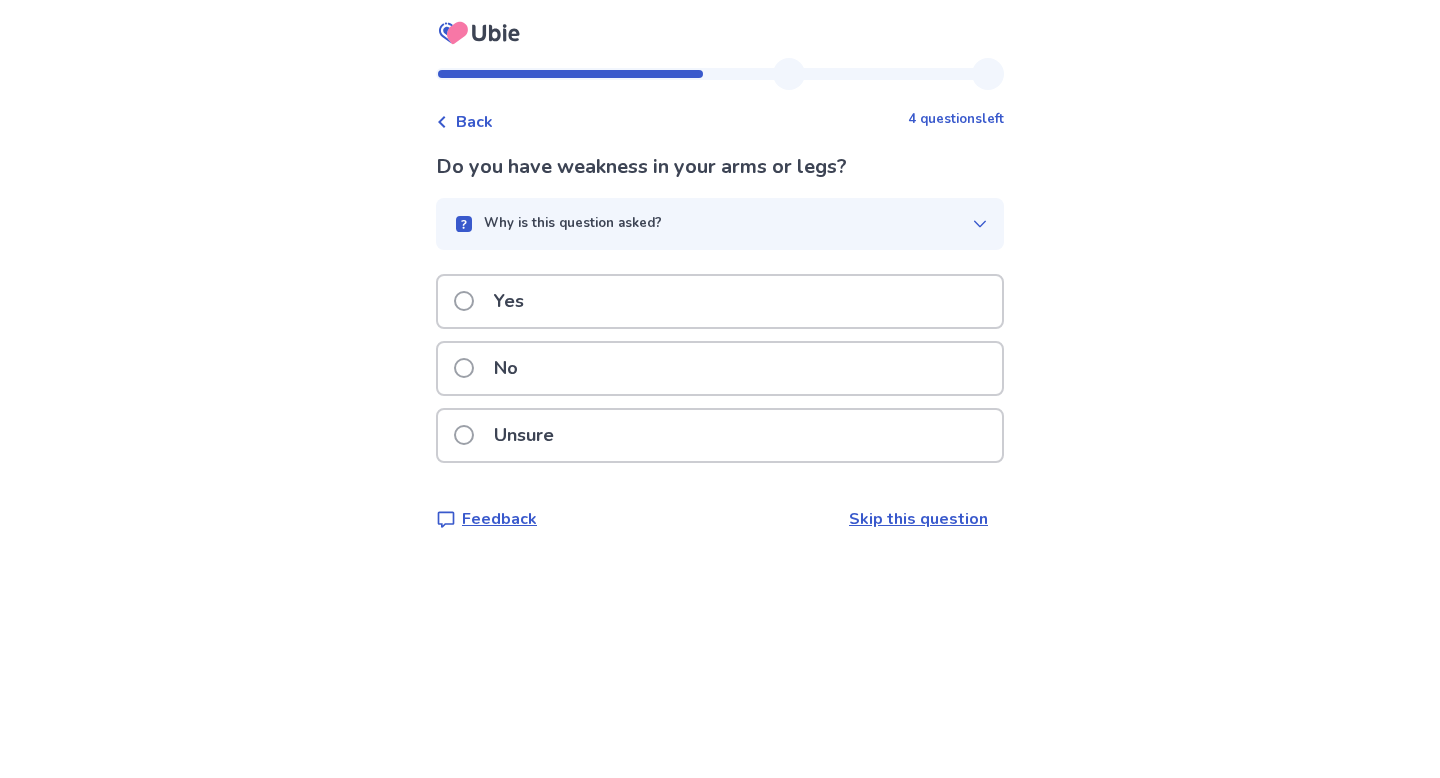 click at bounding box center [464, 301] 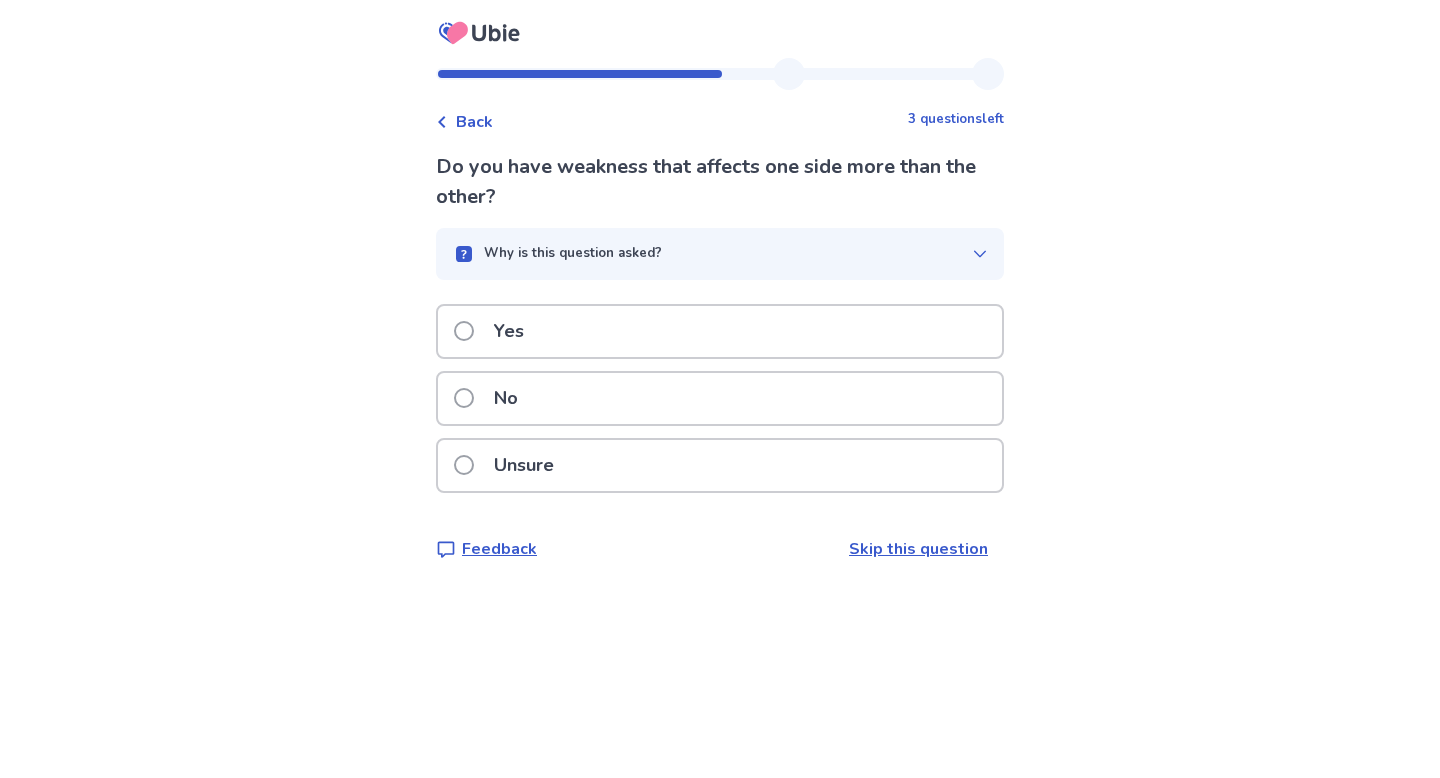 click at bounding box center [464, 398] 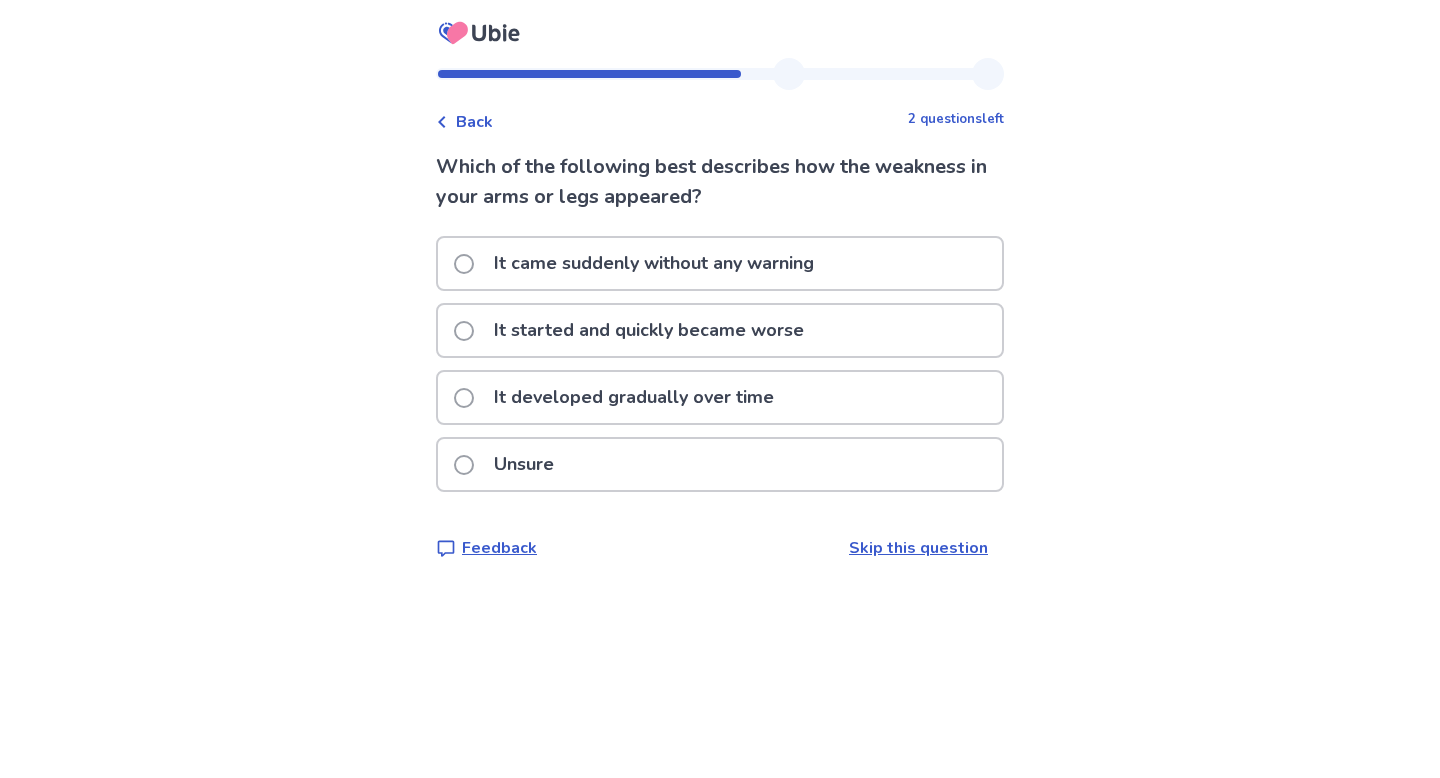 click at bounding box center (464, 398) 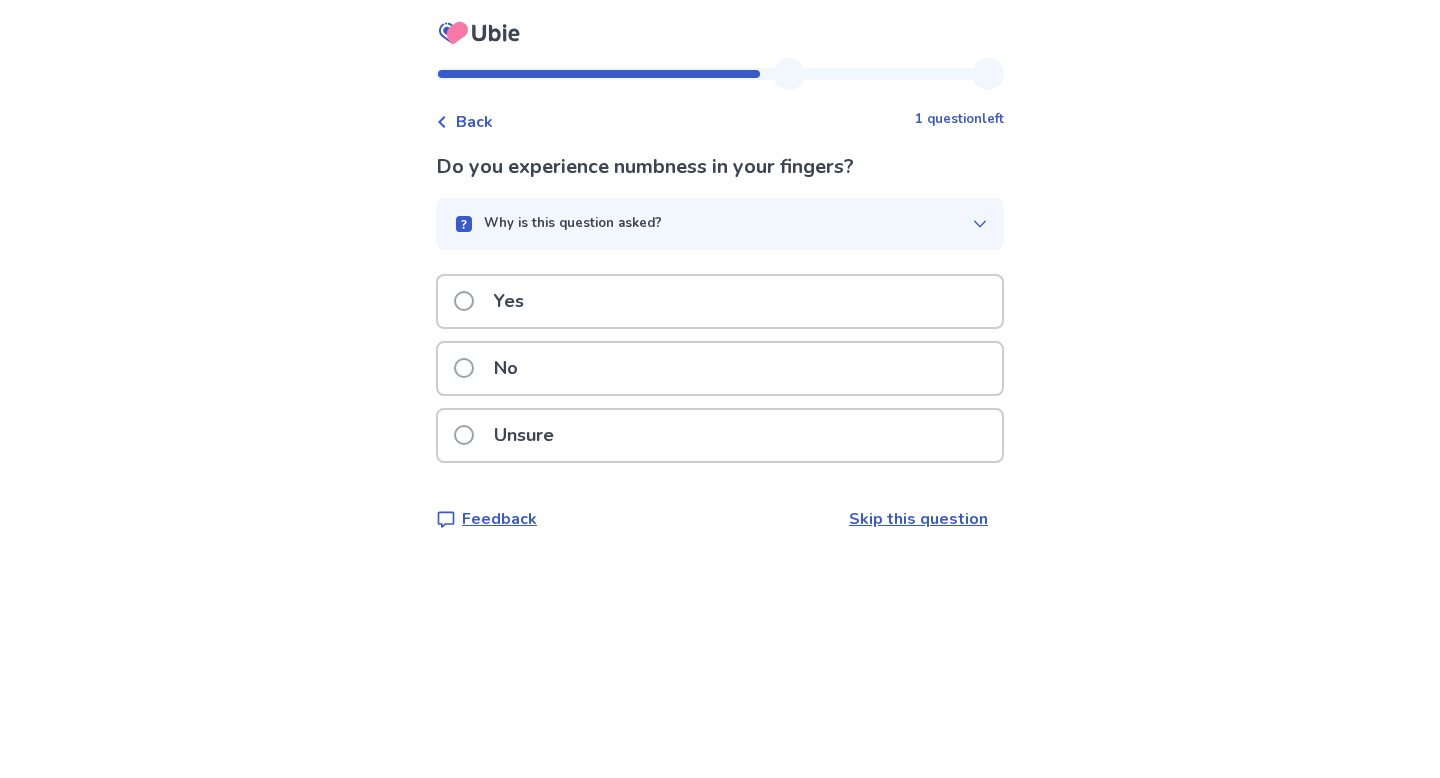 click at bounding box center (464, 301) 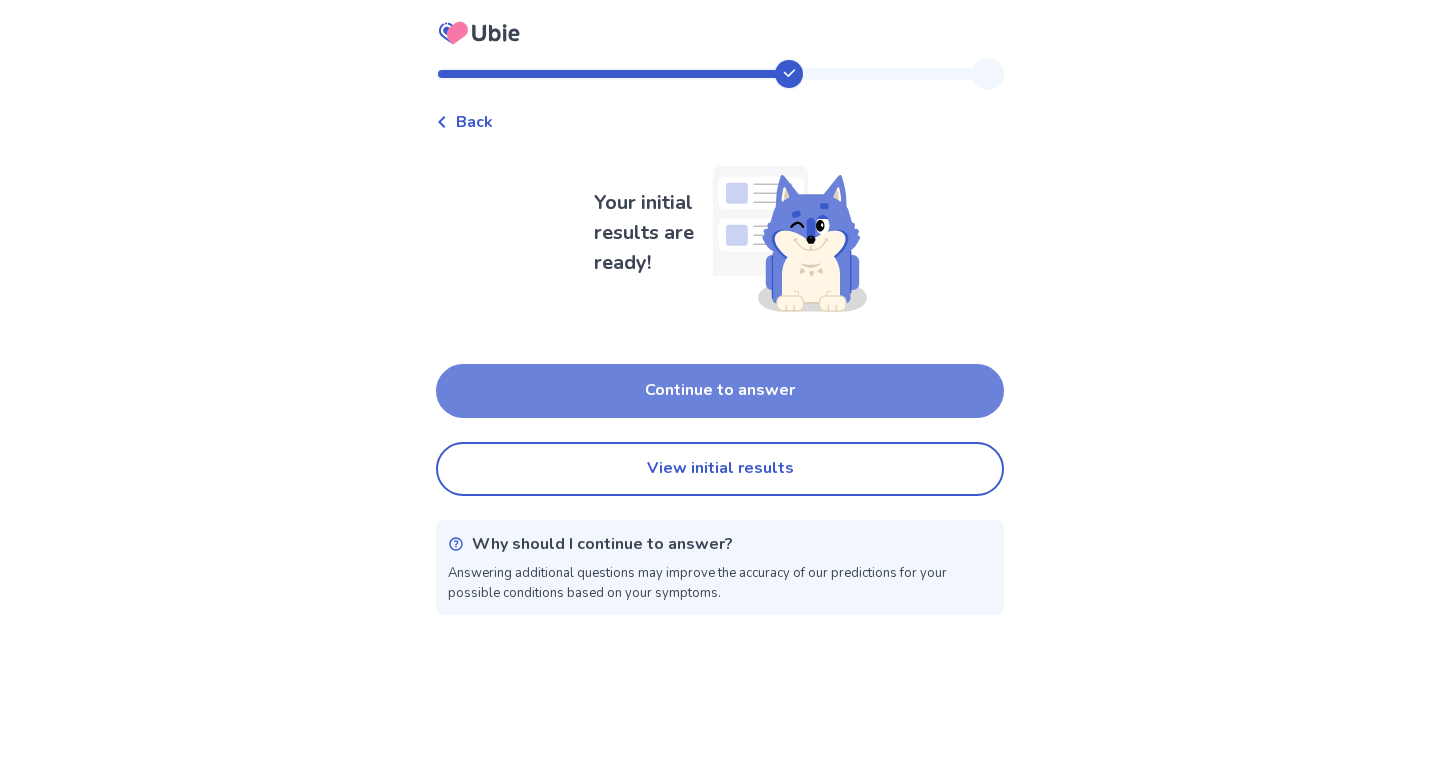 click on "Continue to answer" at bounding box center [720, 391] 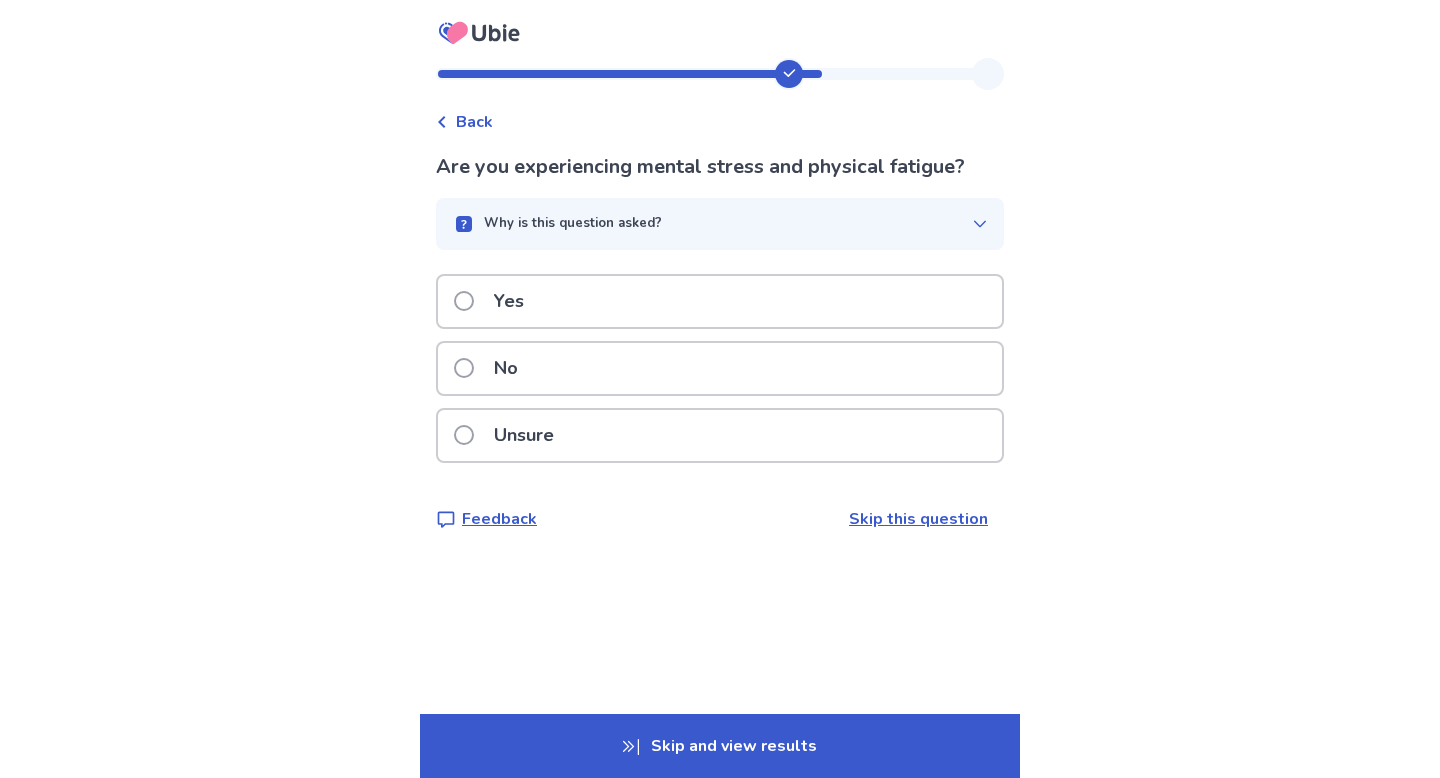 click at bounding box center [464, 435] 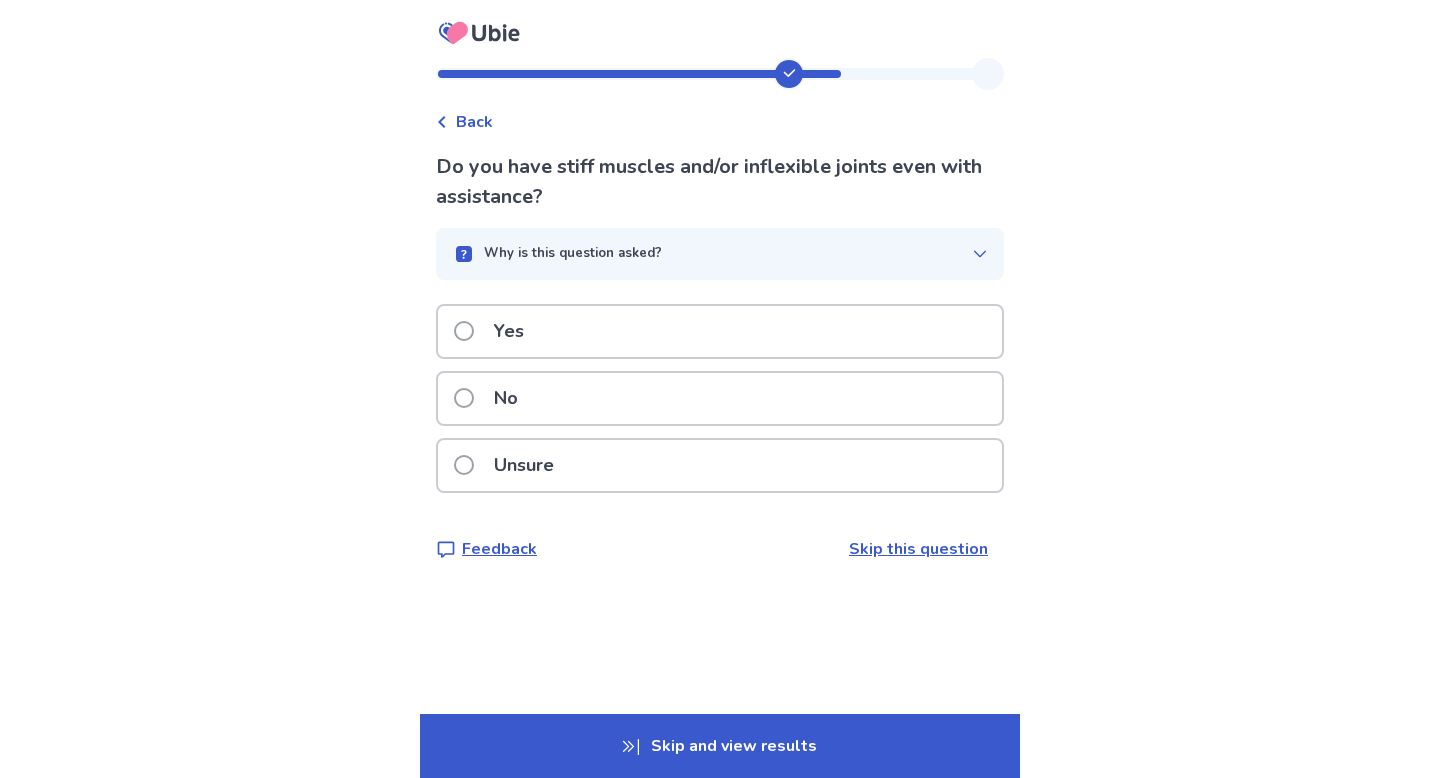 click at bounding box center [464, 398] 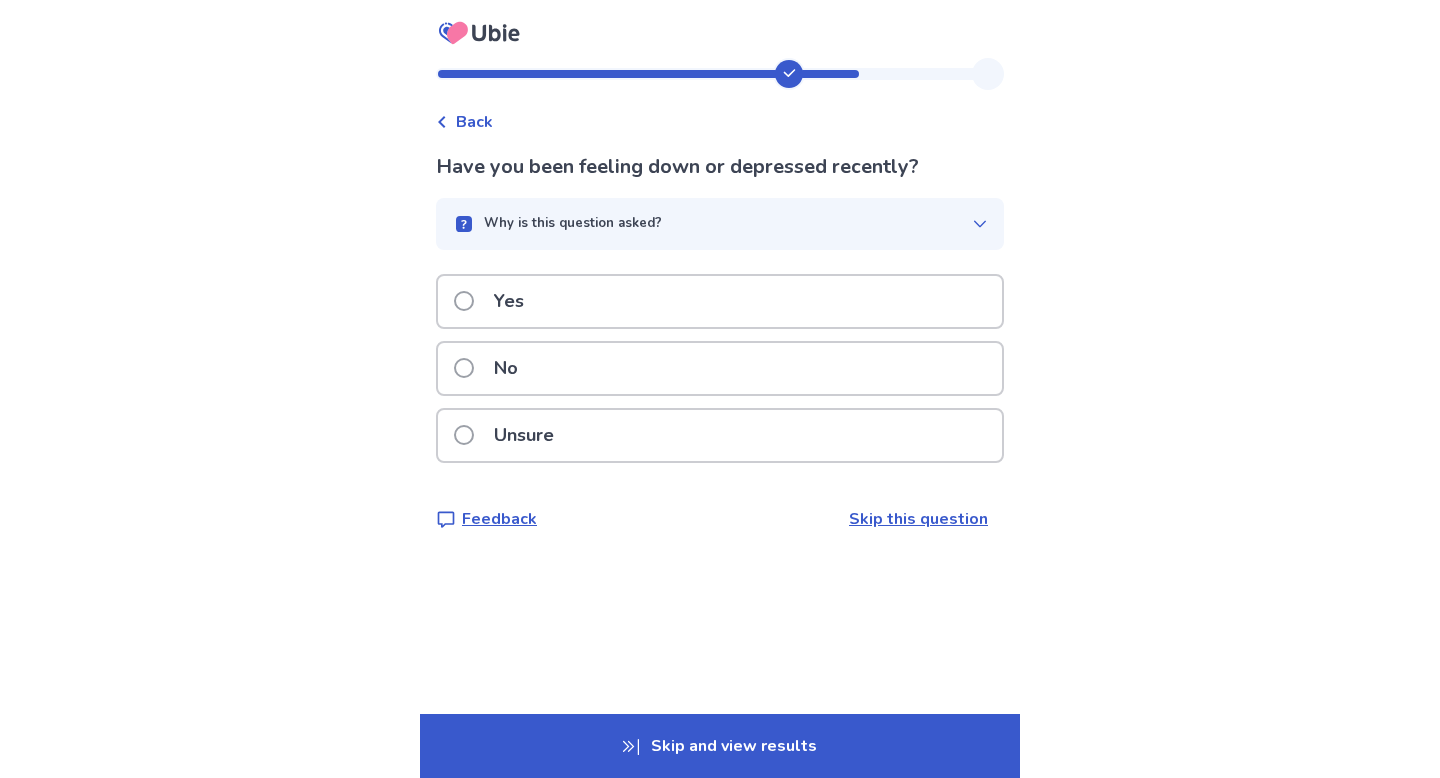 click at bounding box center (464, 368) 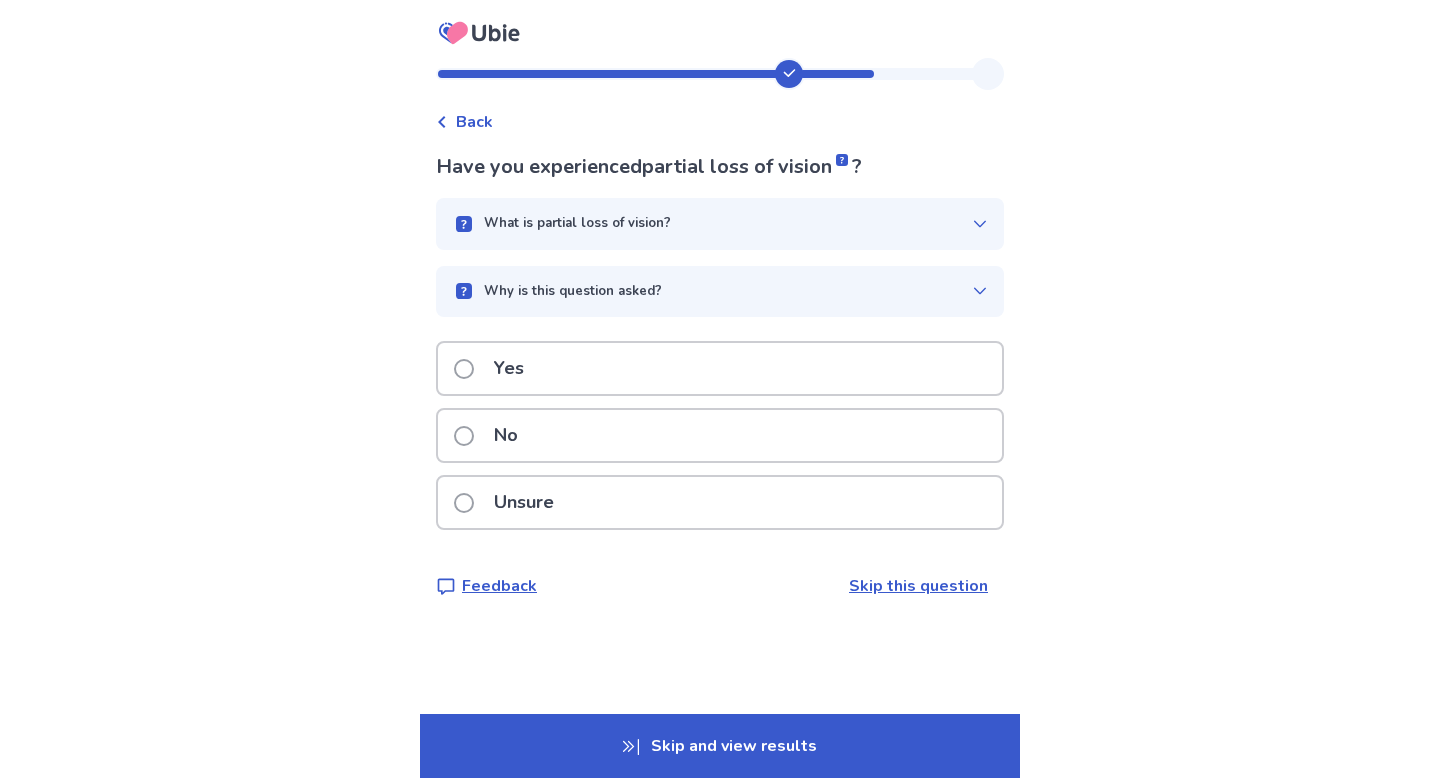 click 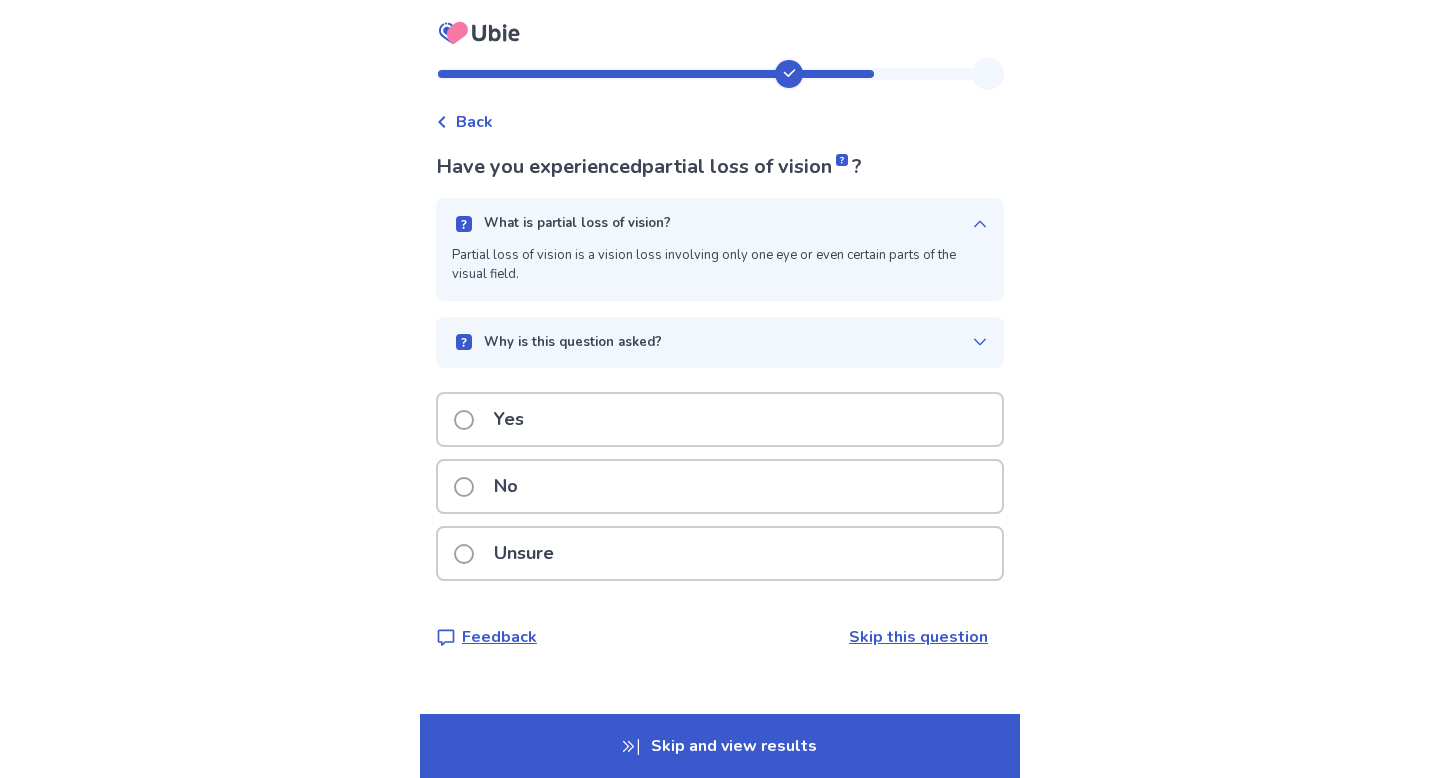 click at bounding box center [464, 420] 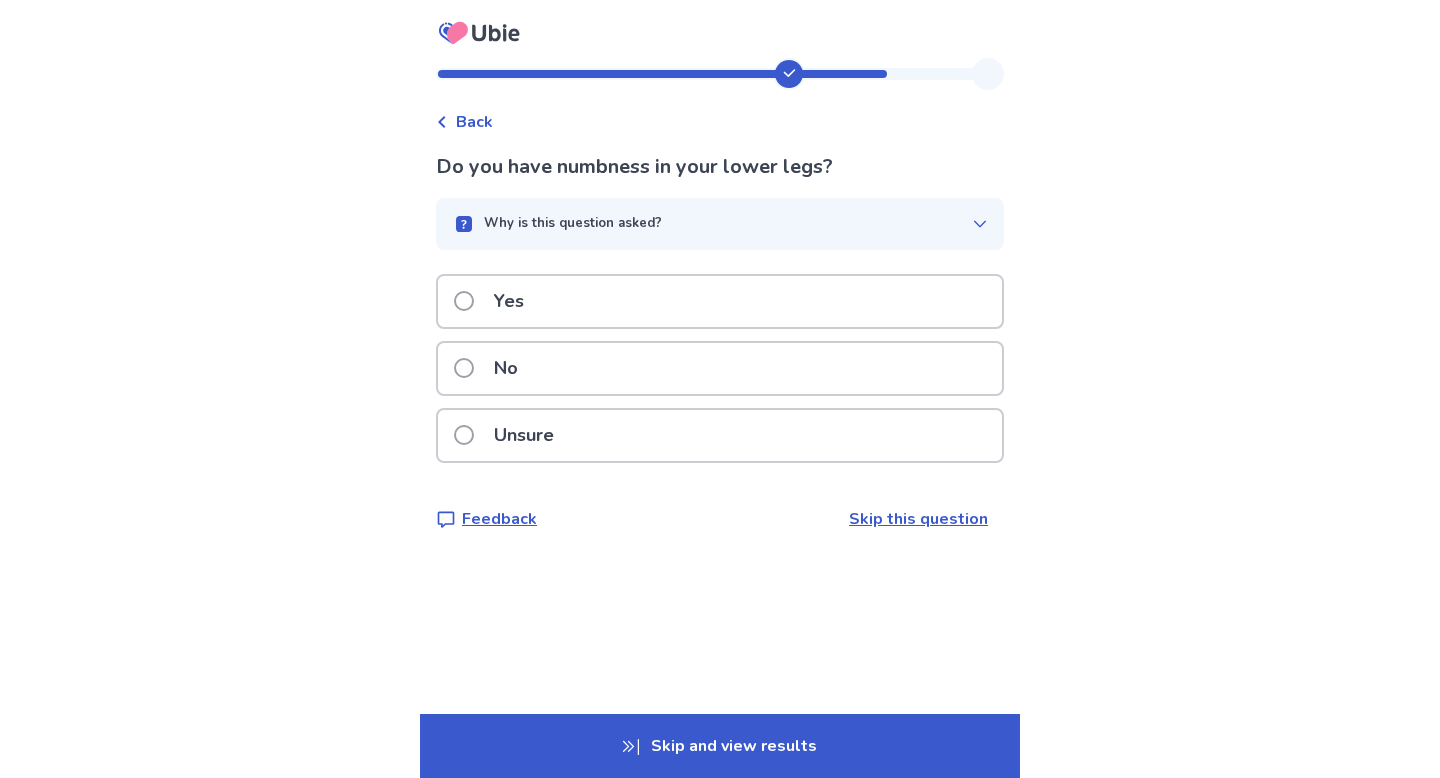 click at bounding box center (464, 368) 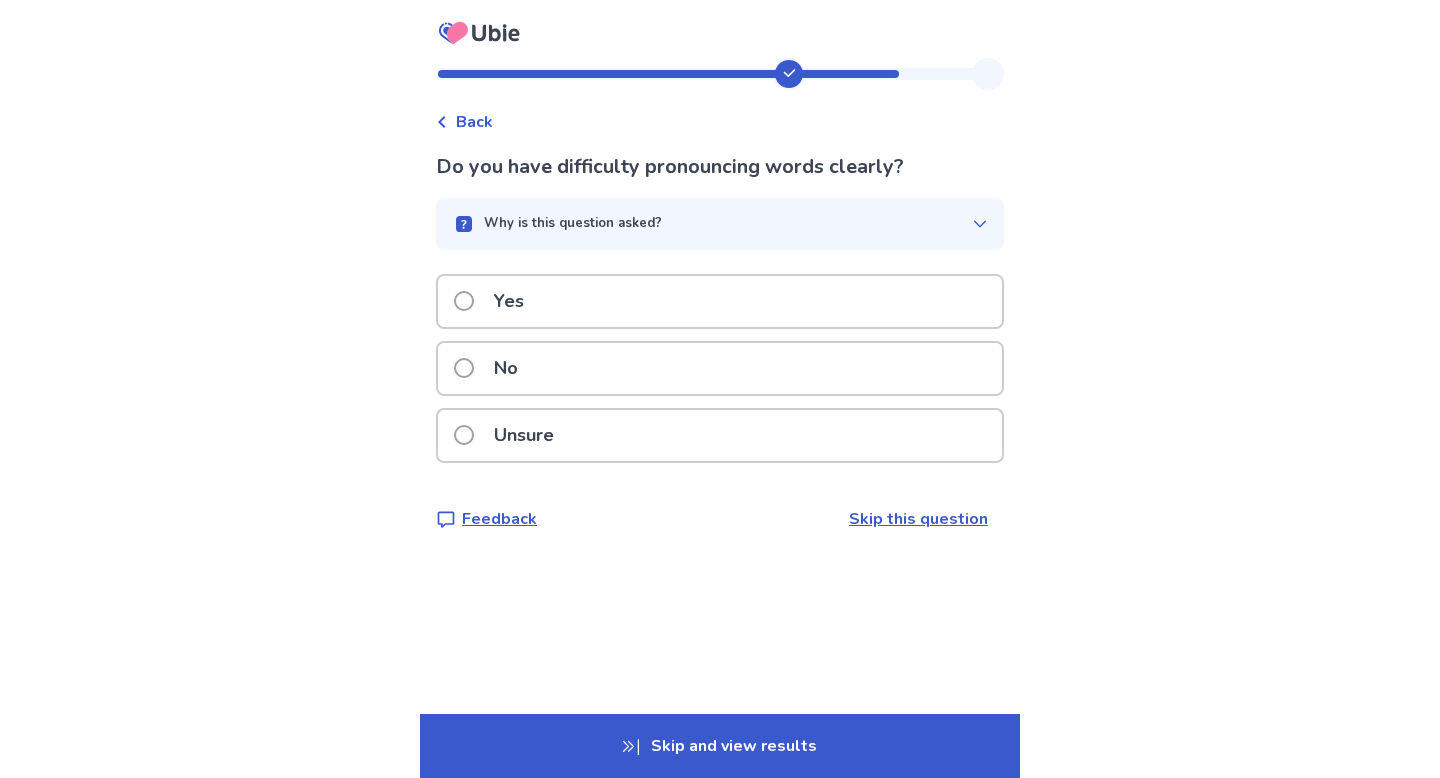 click at bounding box center (464, 368) 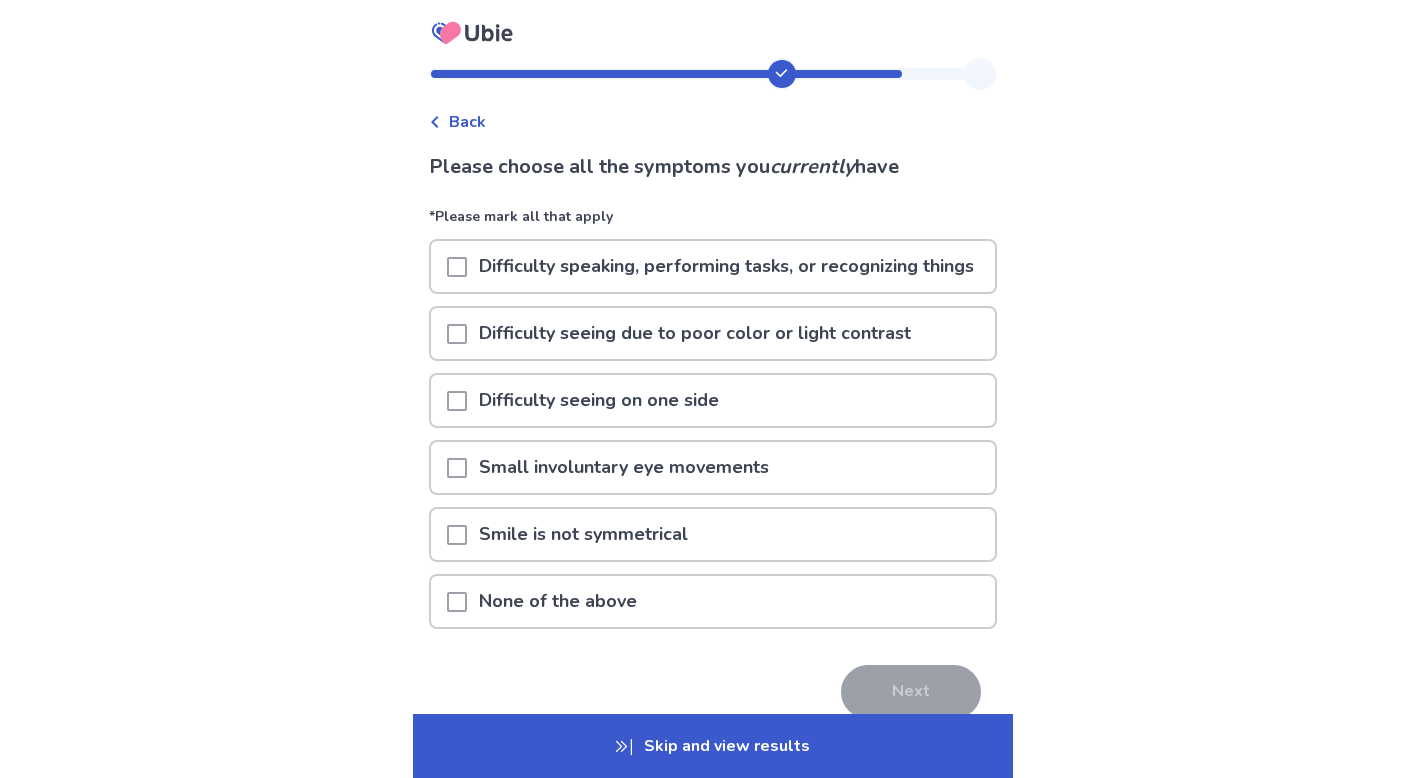 click at bounding box center [457, 334] 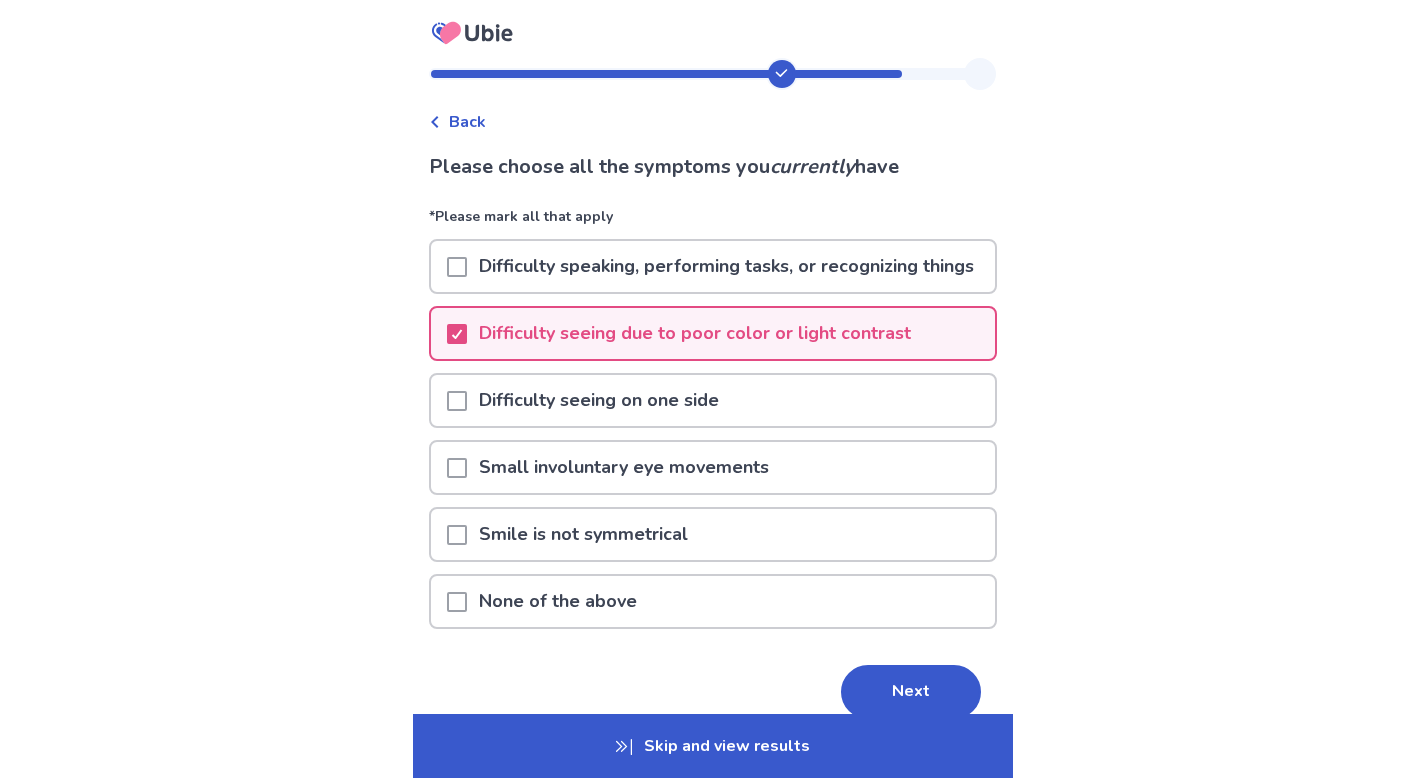 click at bounding box center (457, 267) 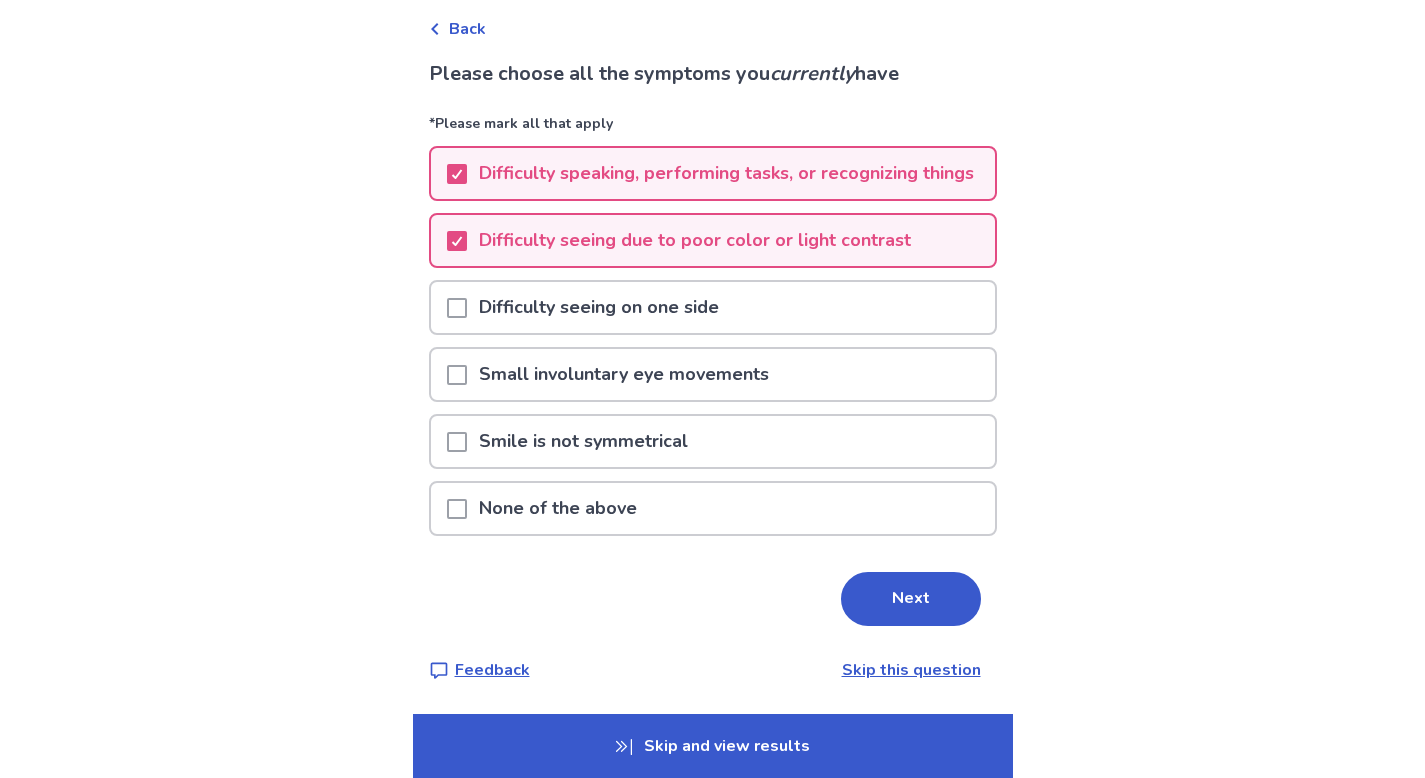 scroll, scrollTop: 120, scrollLeft: 0, axis: vertical 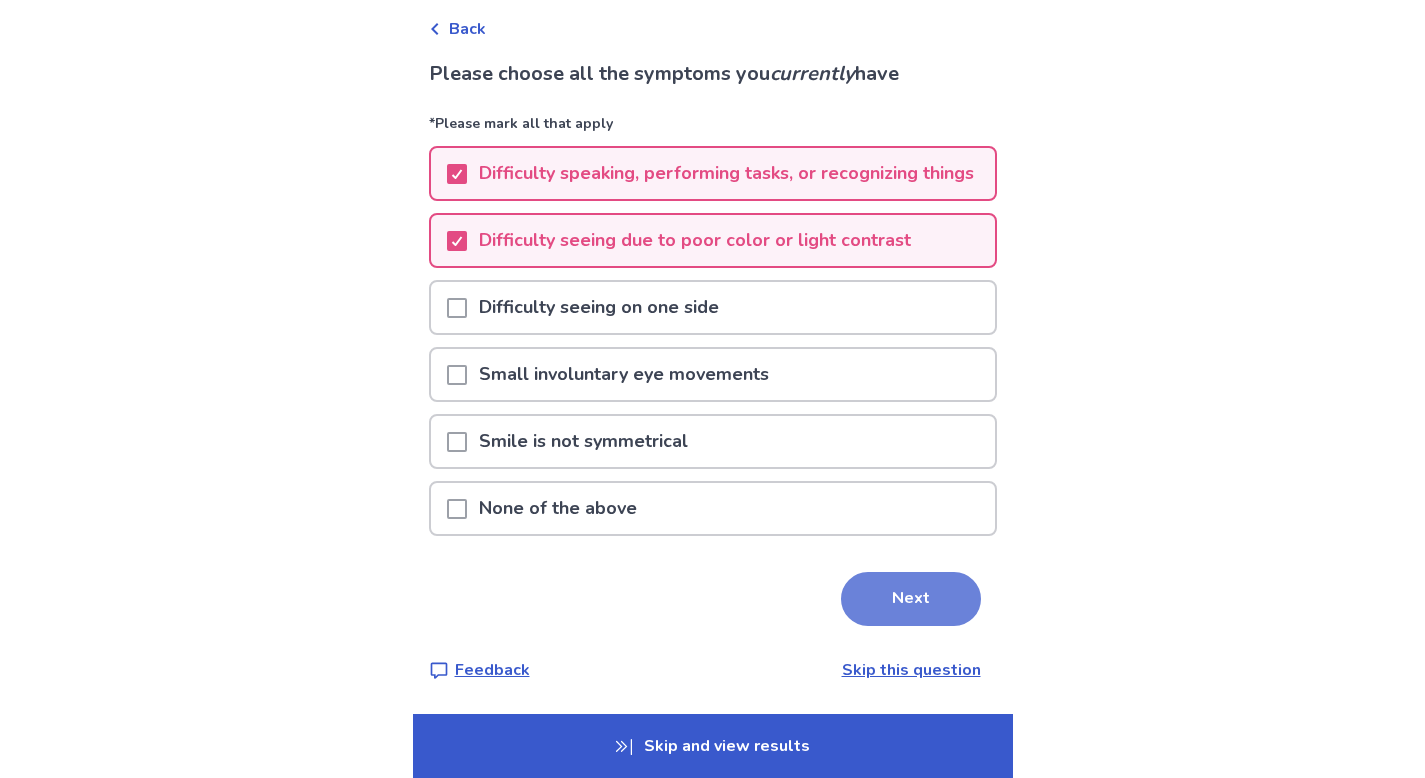 click on "Next" at bounding box center (911, 599) 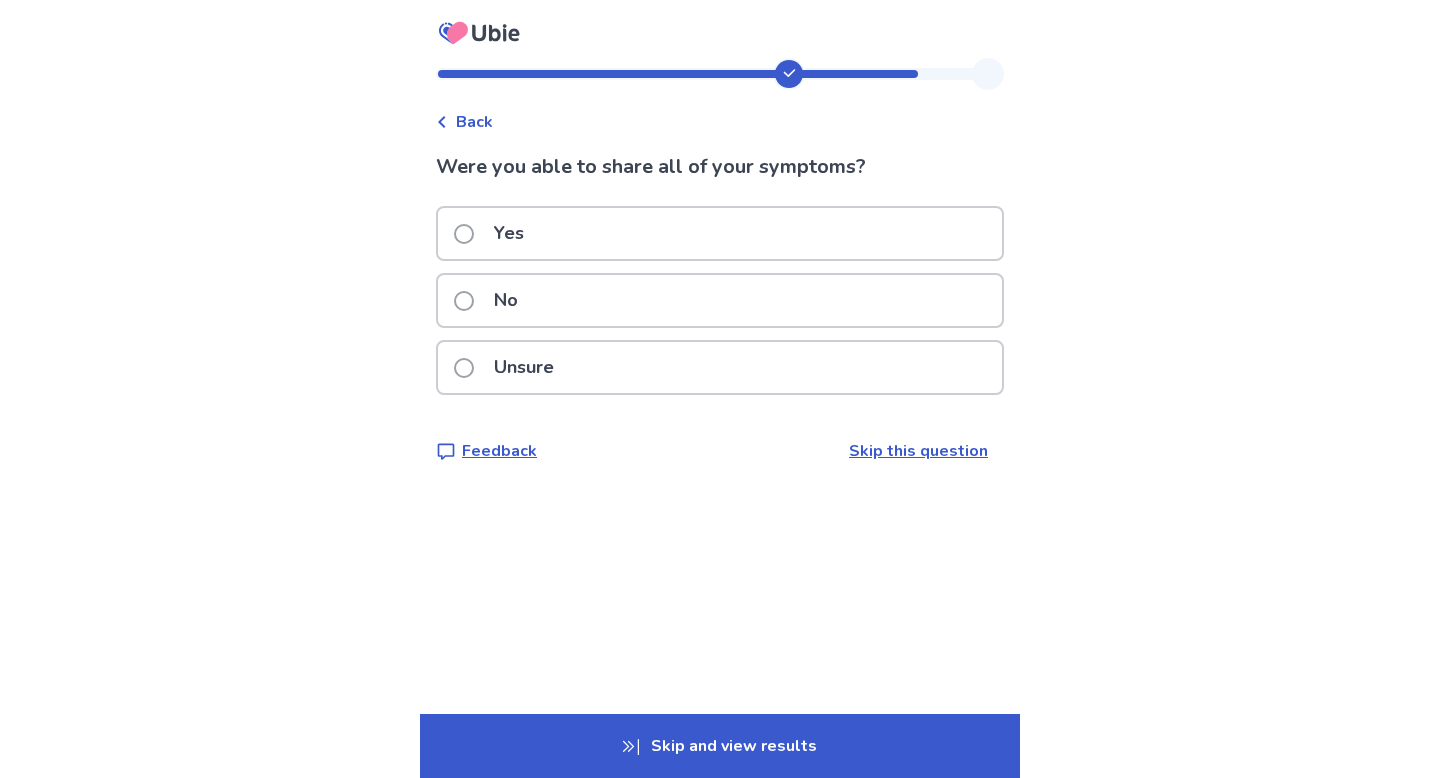 click at bounding box center [464, 301] 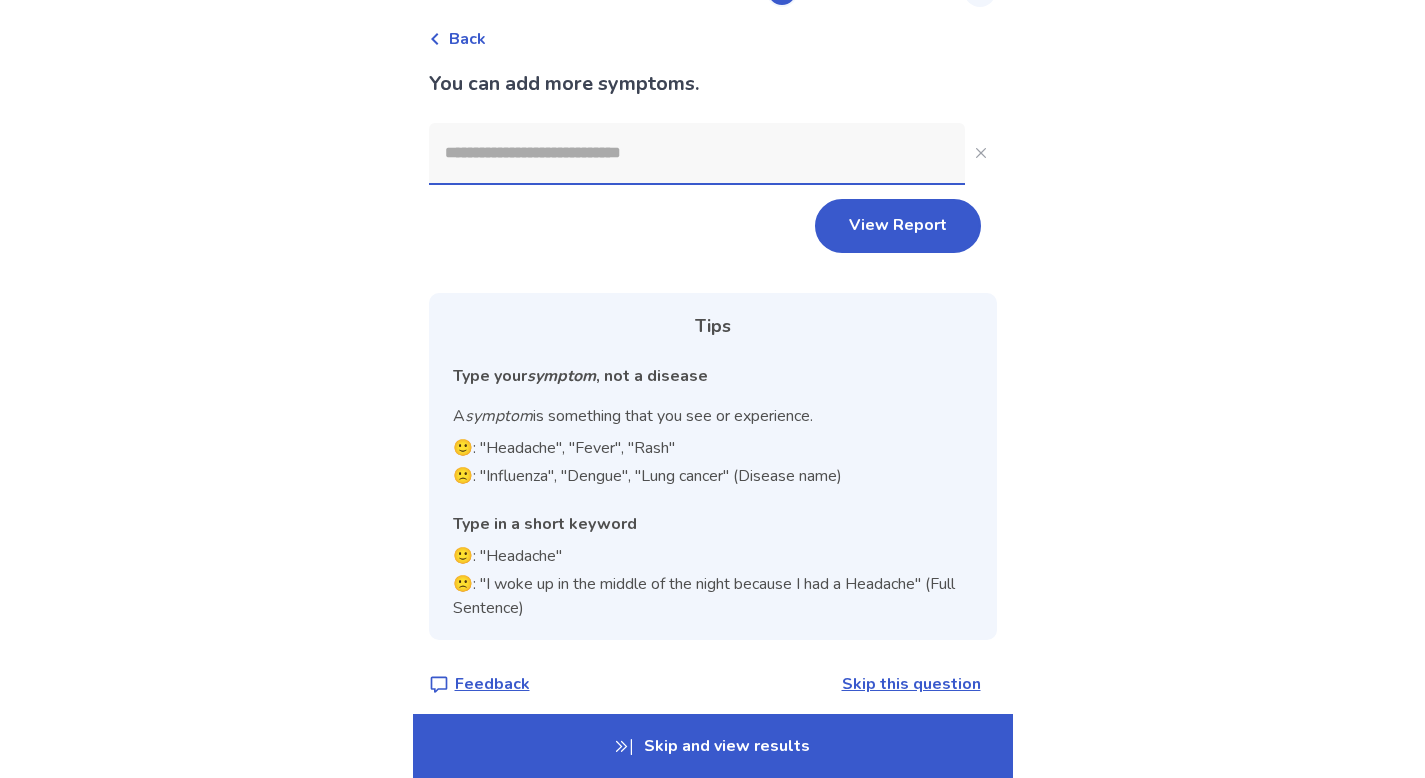 scroll, scrollTop: 97, scrollLeft: 0, axis: vertical 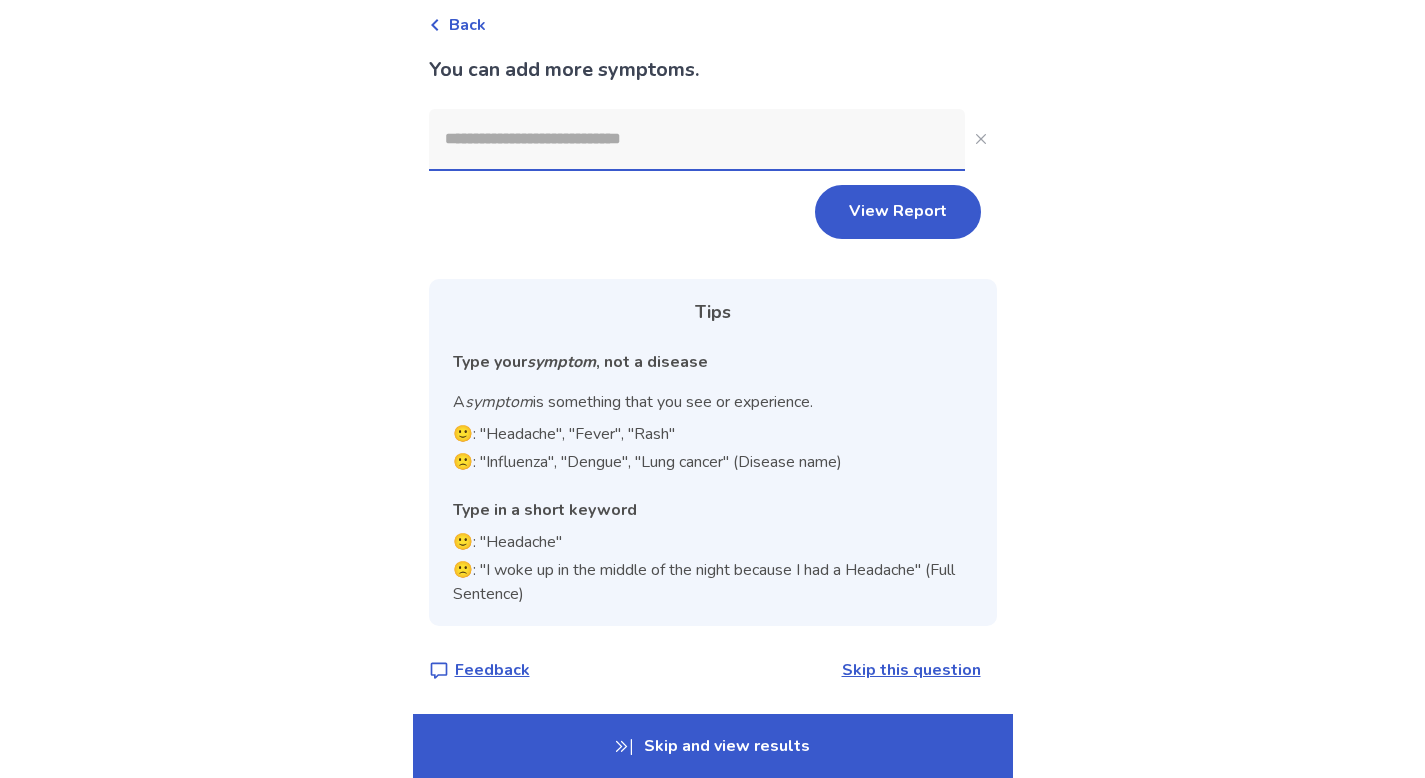 click 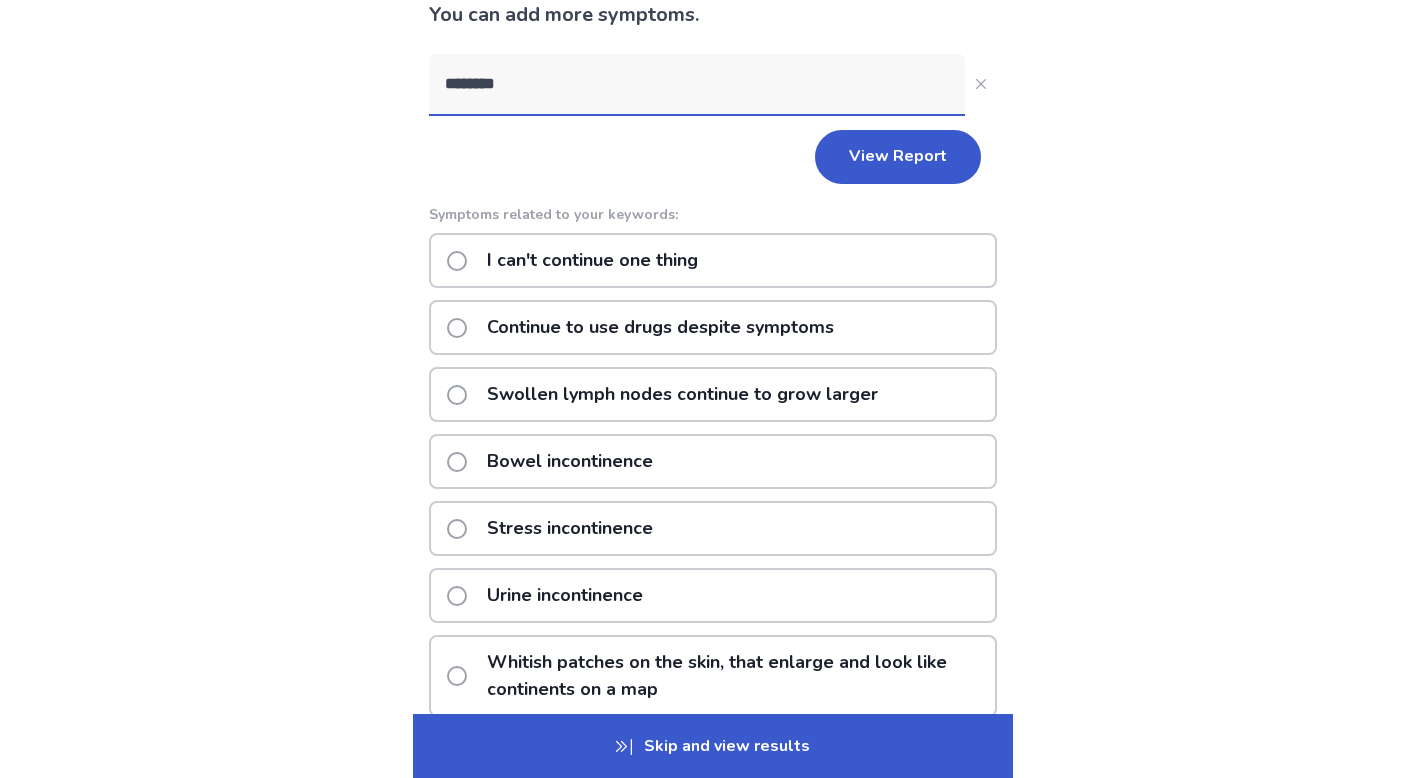 scroll, scrollTop: 163, scrollLeft: 0, axis: vertical 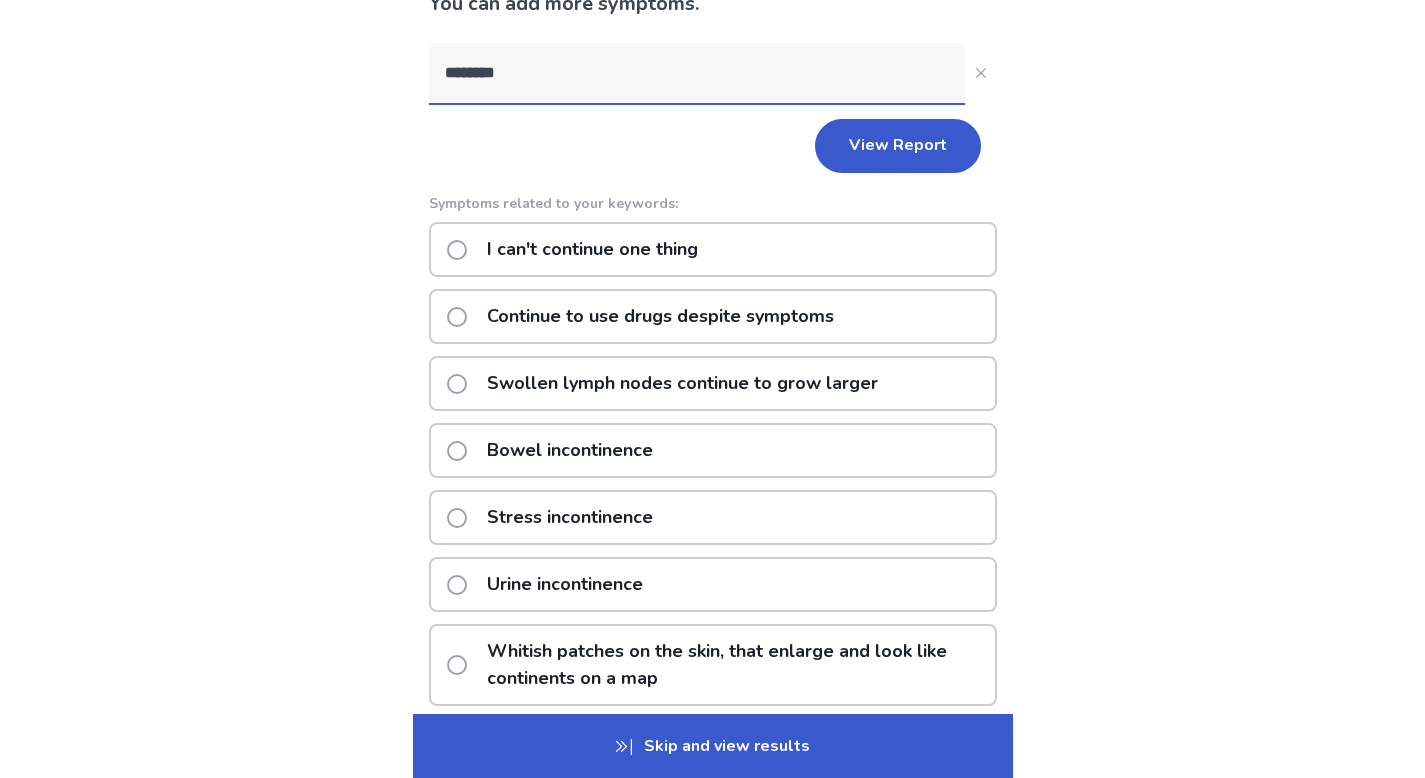 type on "********" 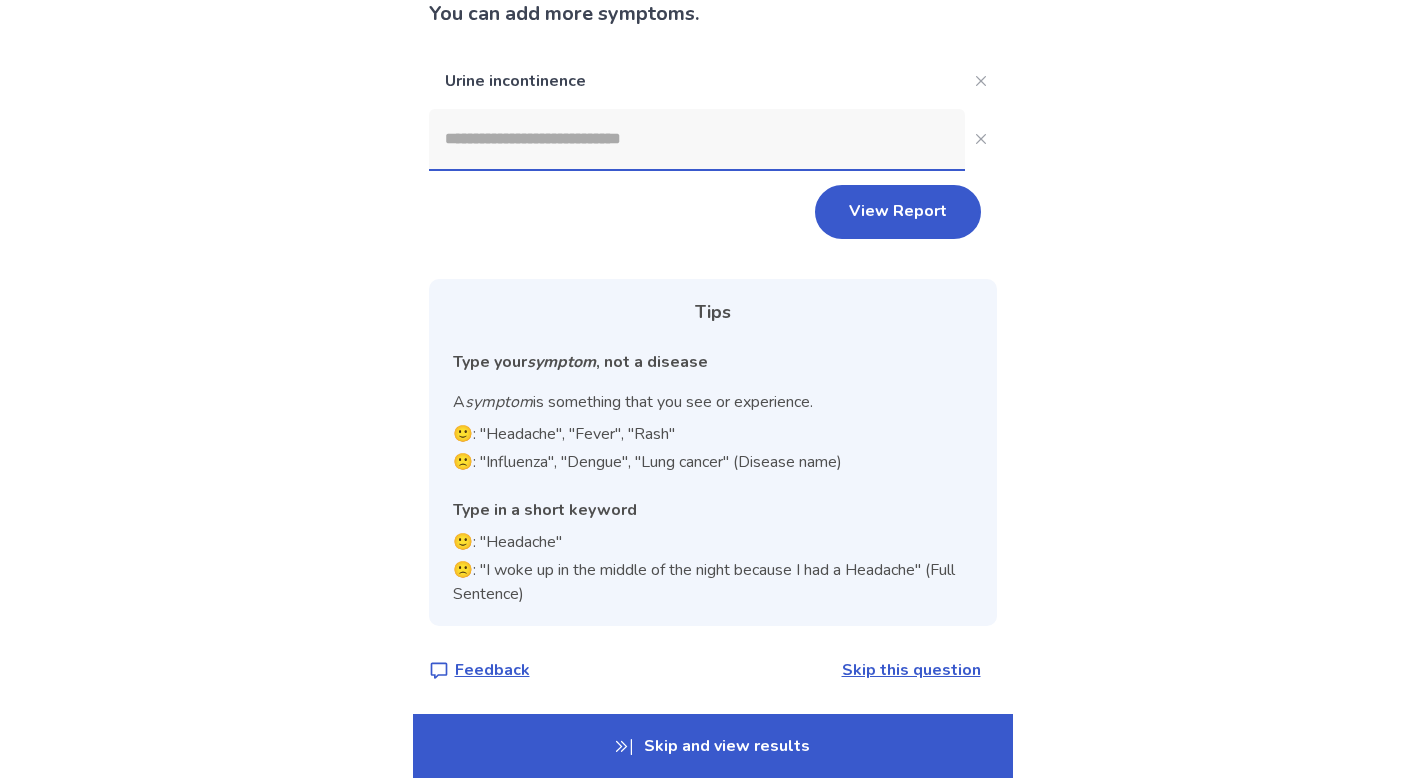 scroll, scrollTop: 153, scrollLeft: 0, axis: vertical 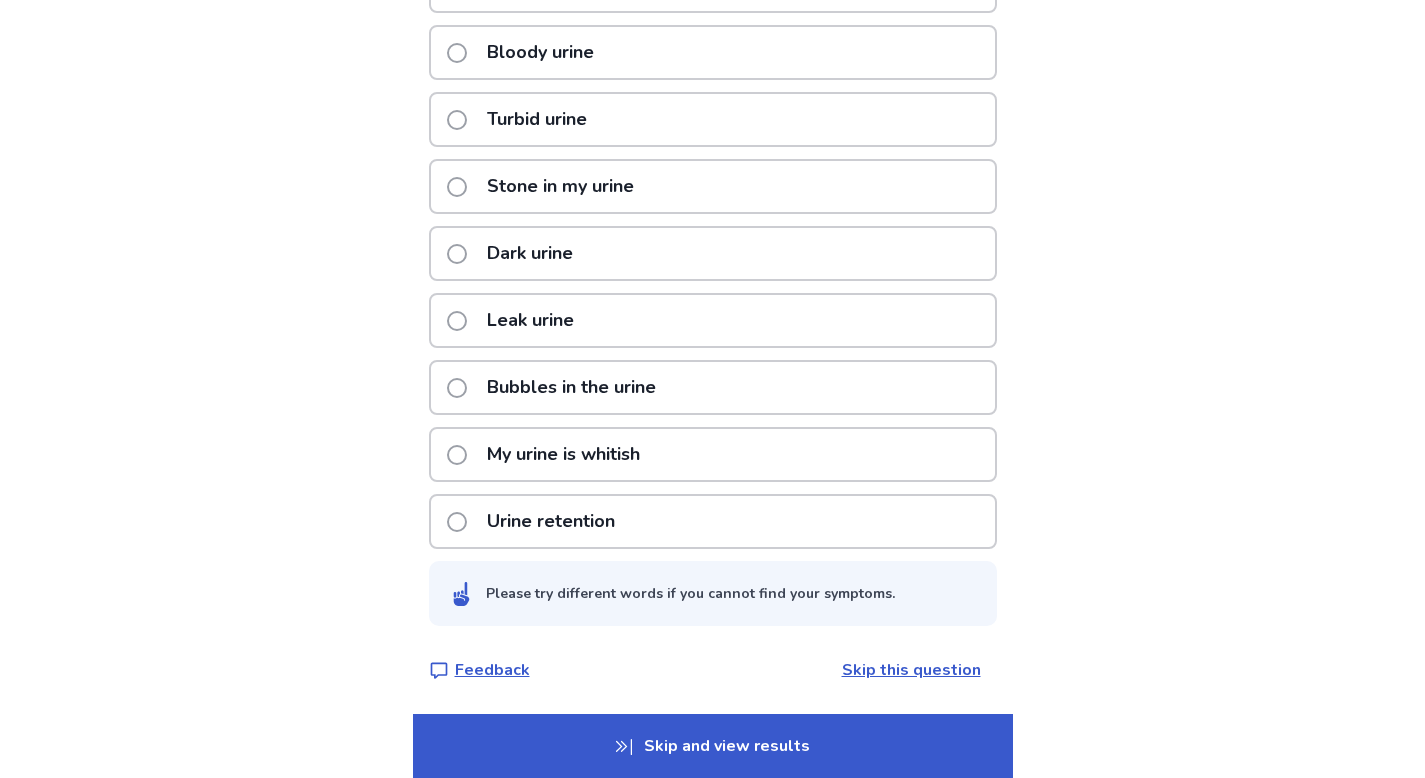 type on "*****" 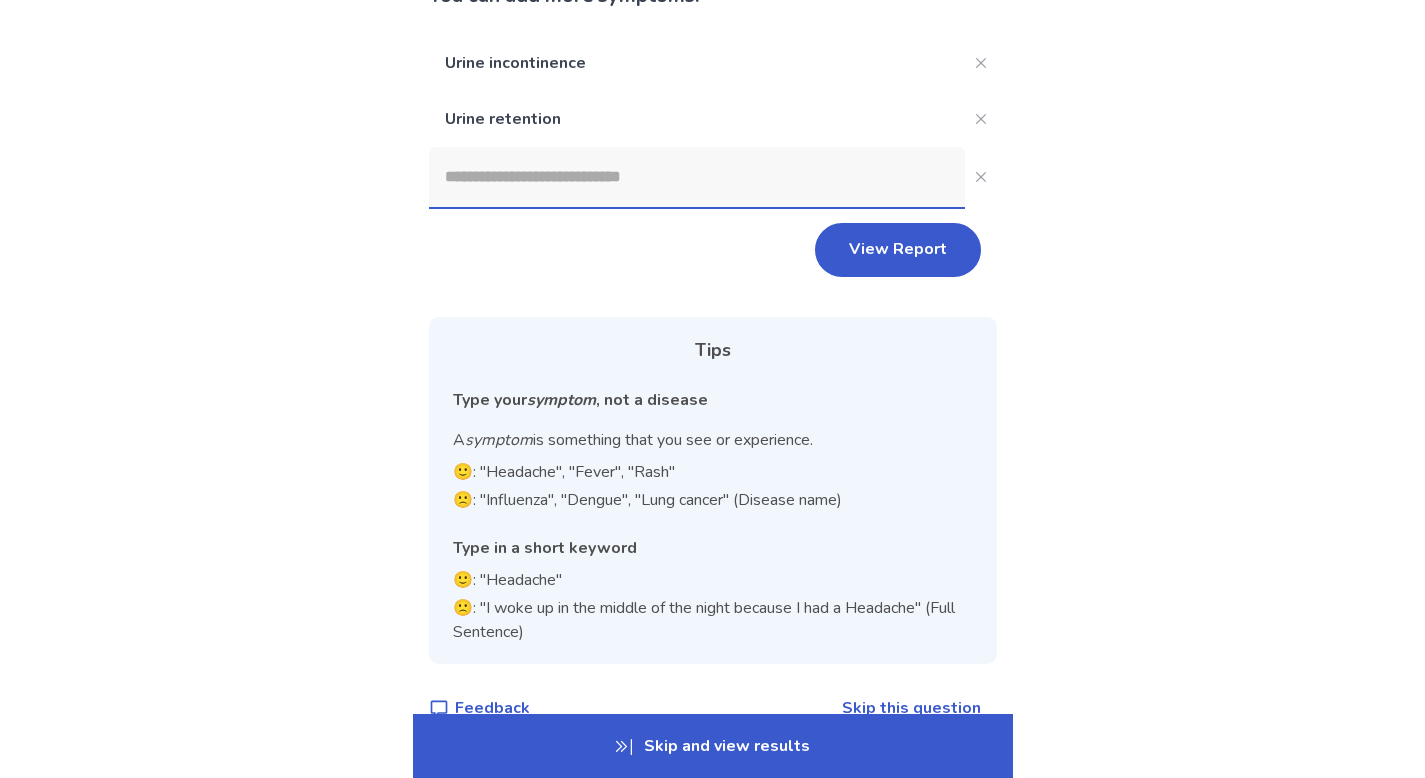 scroll, scrollTop: 173, scrollLeft: 0, axis: vertical 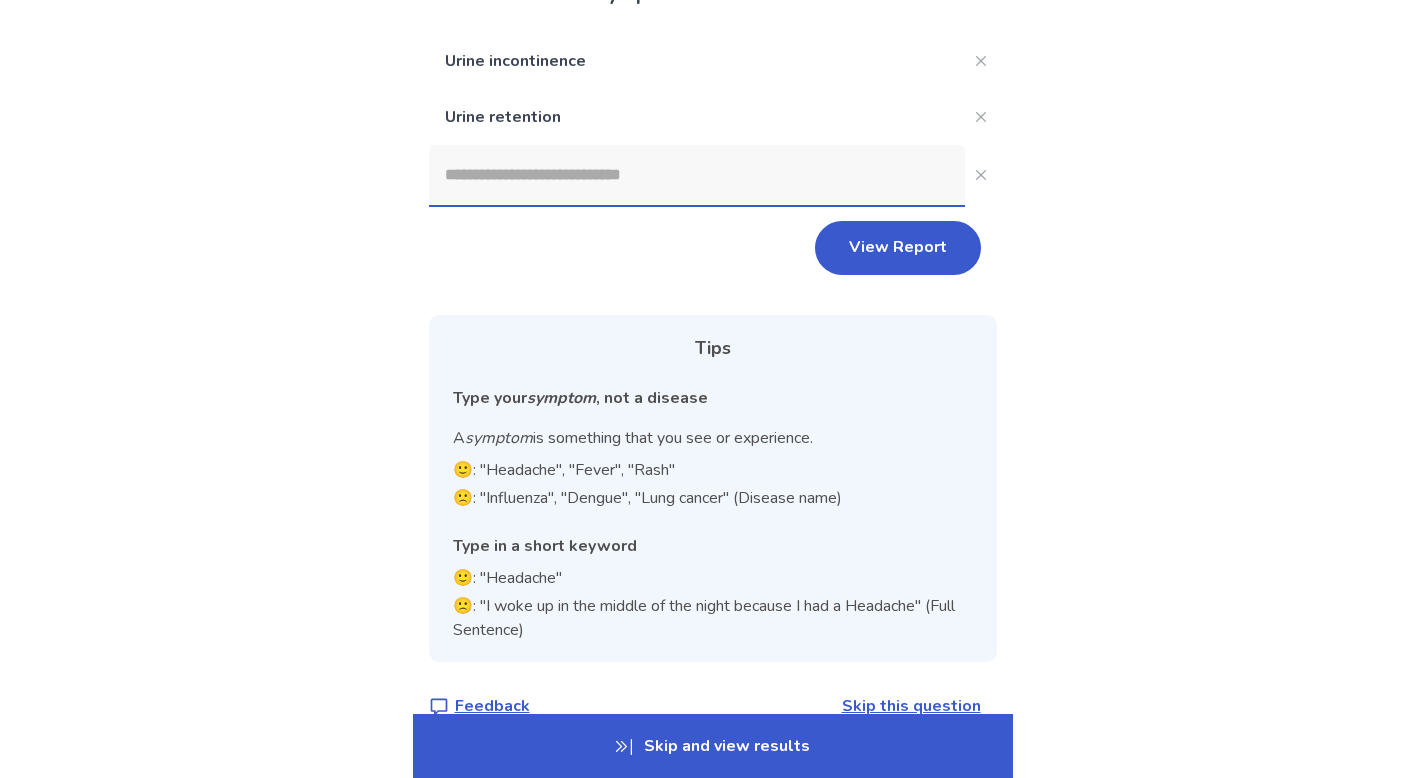 click 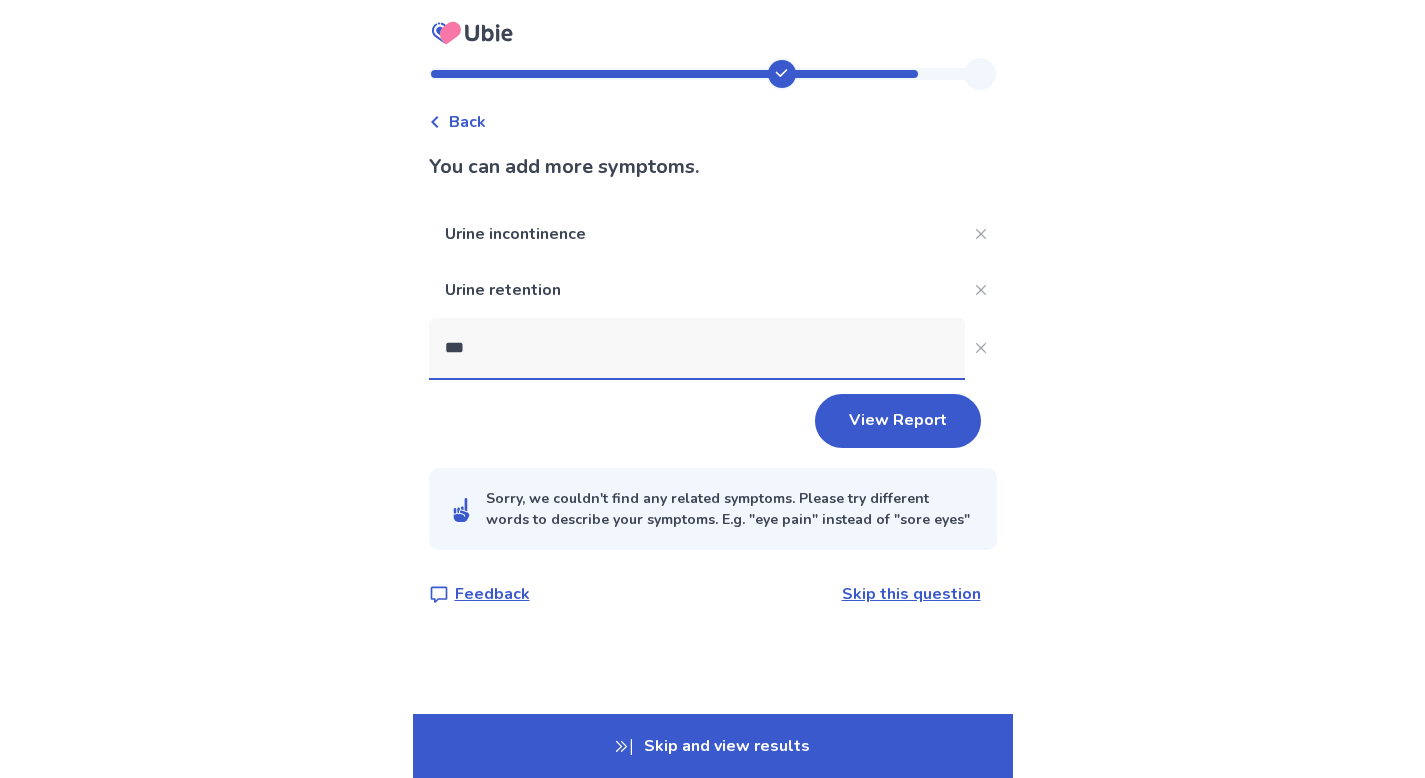 scroll, scrollTop: 0, scrollLeft: 0, axis: both 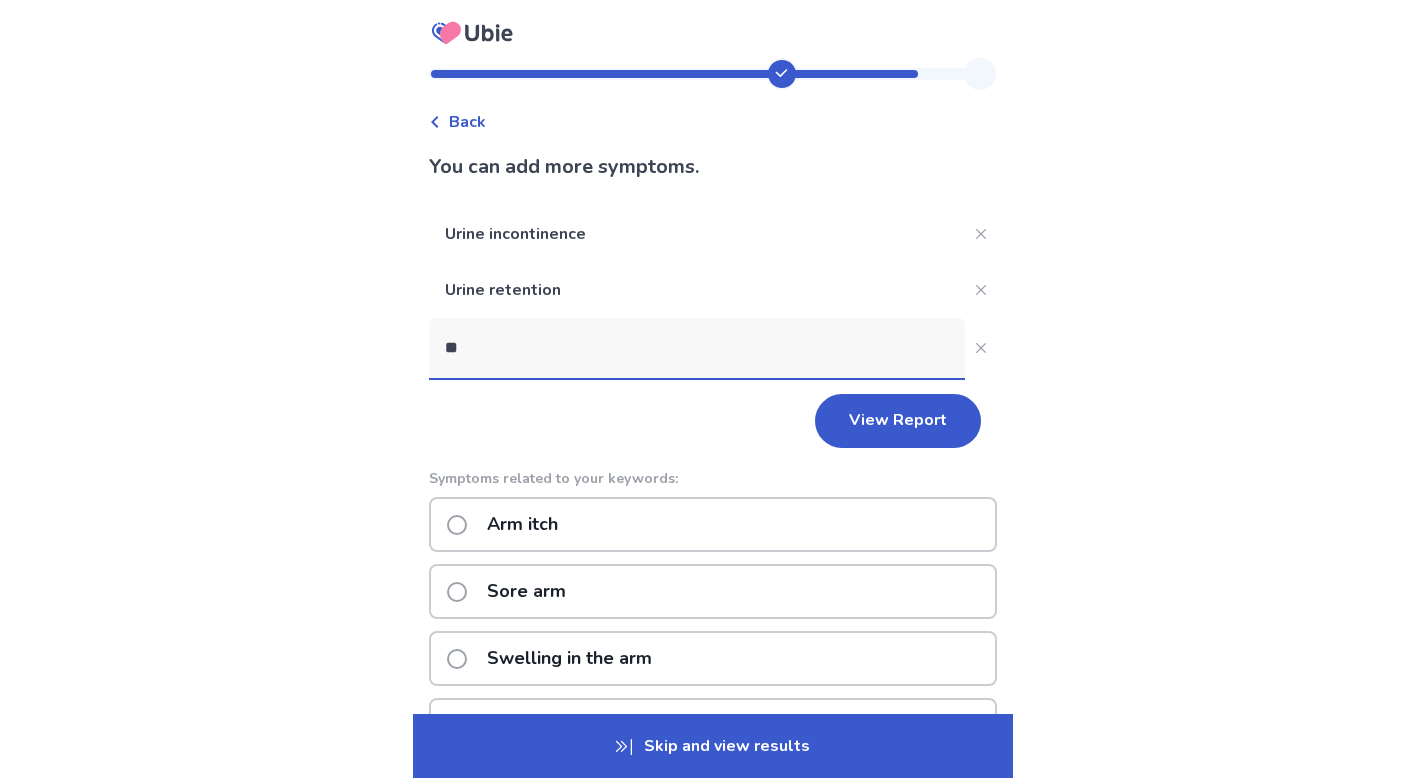 type on "*" 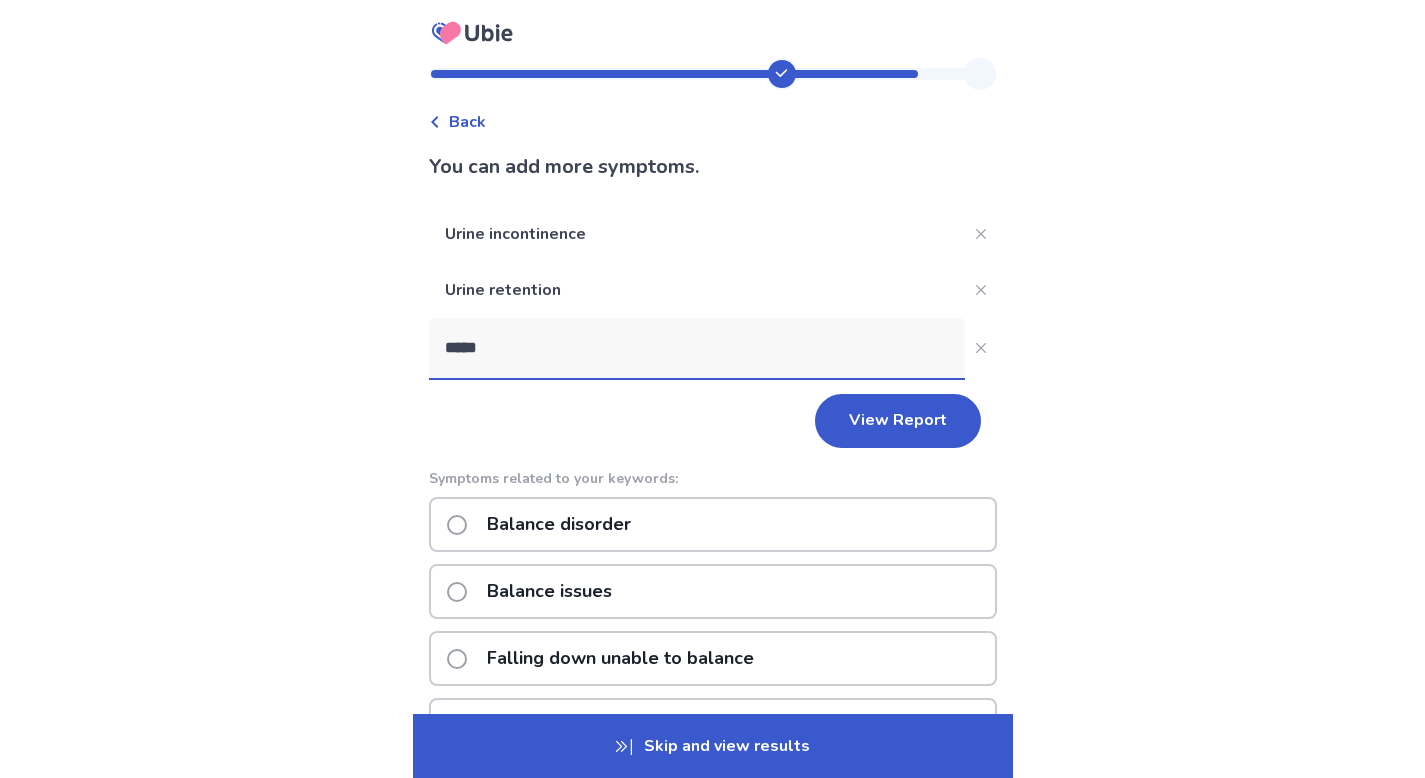 type on "*****" 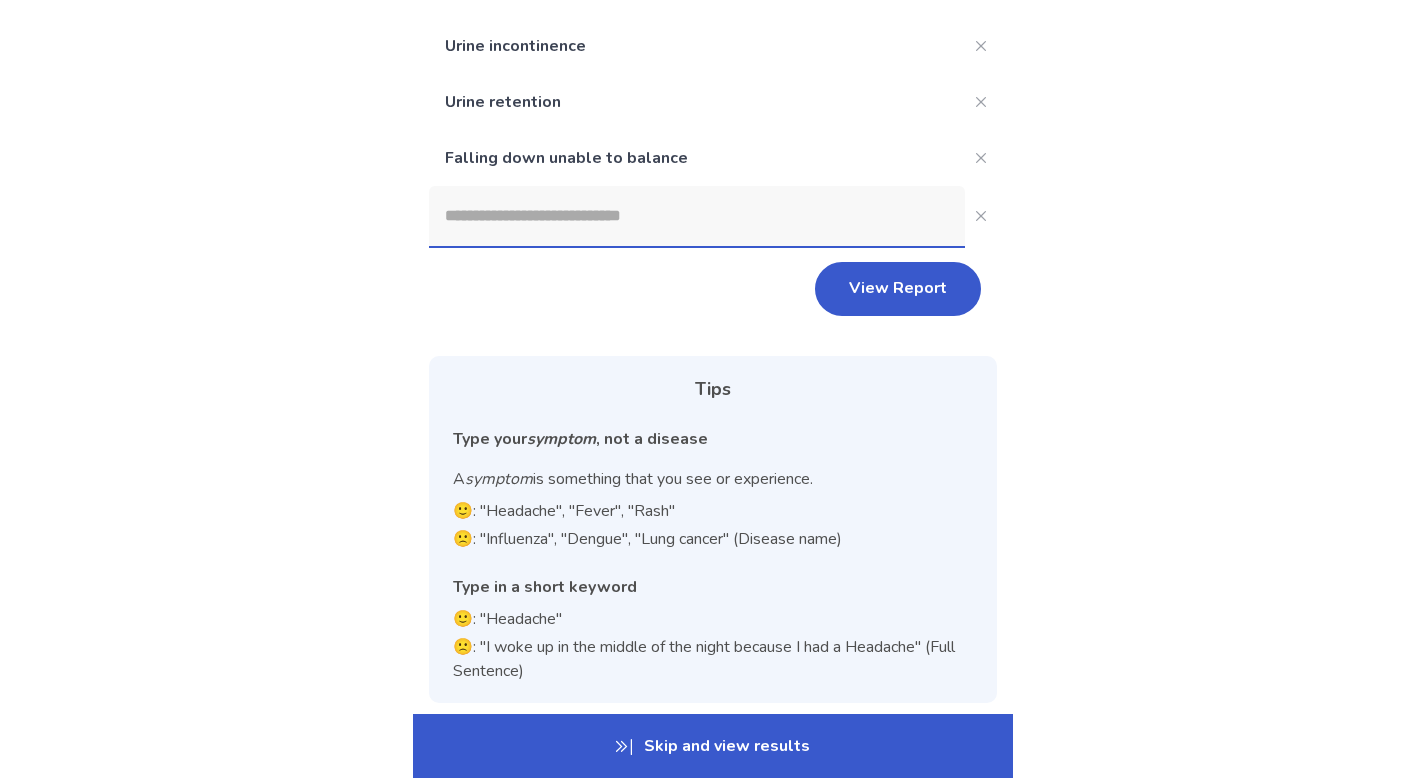 scroll, scrollTop: 192, scrollLeft: 0, axis: vertical 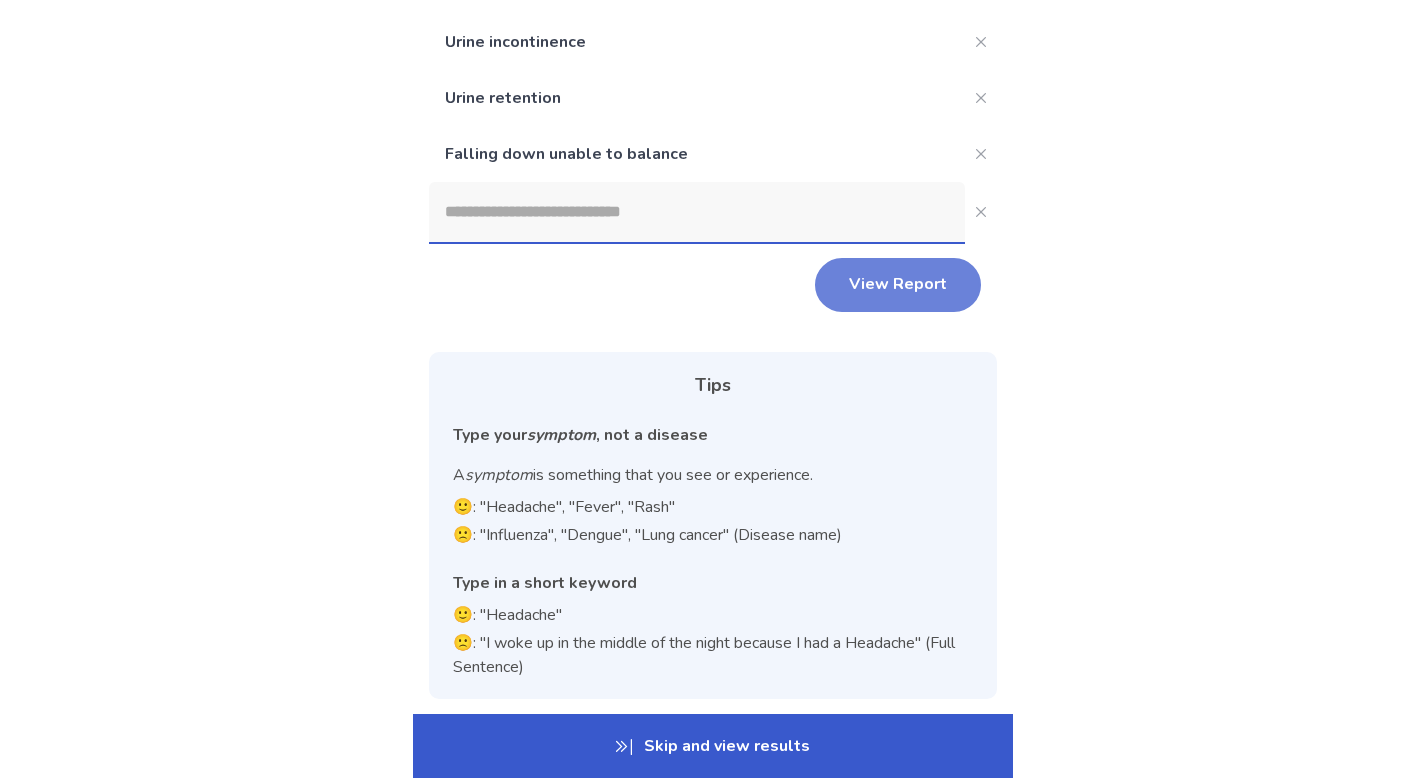 click on "View Report" 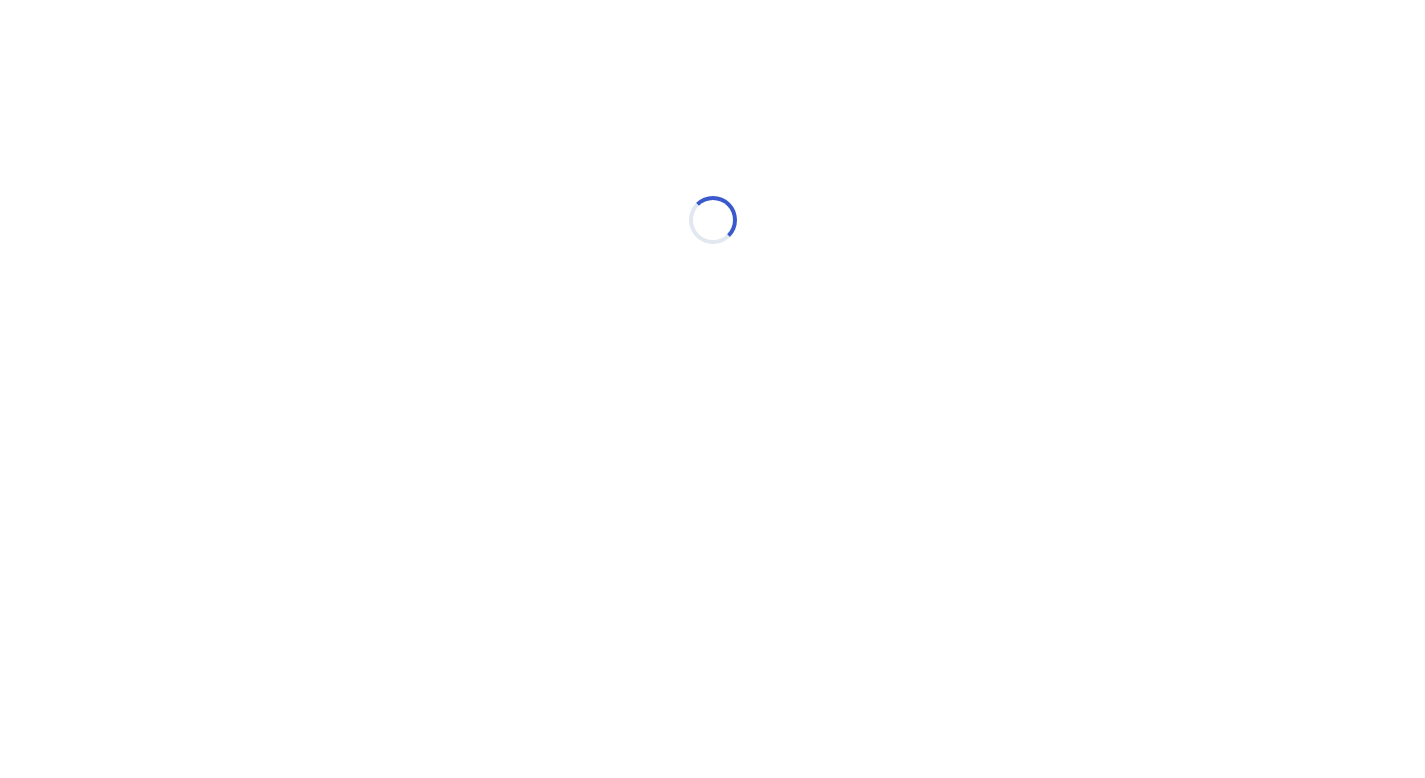 scroll, scrollTop: 0, scrollLeft: 0, axis: both 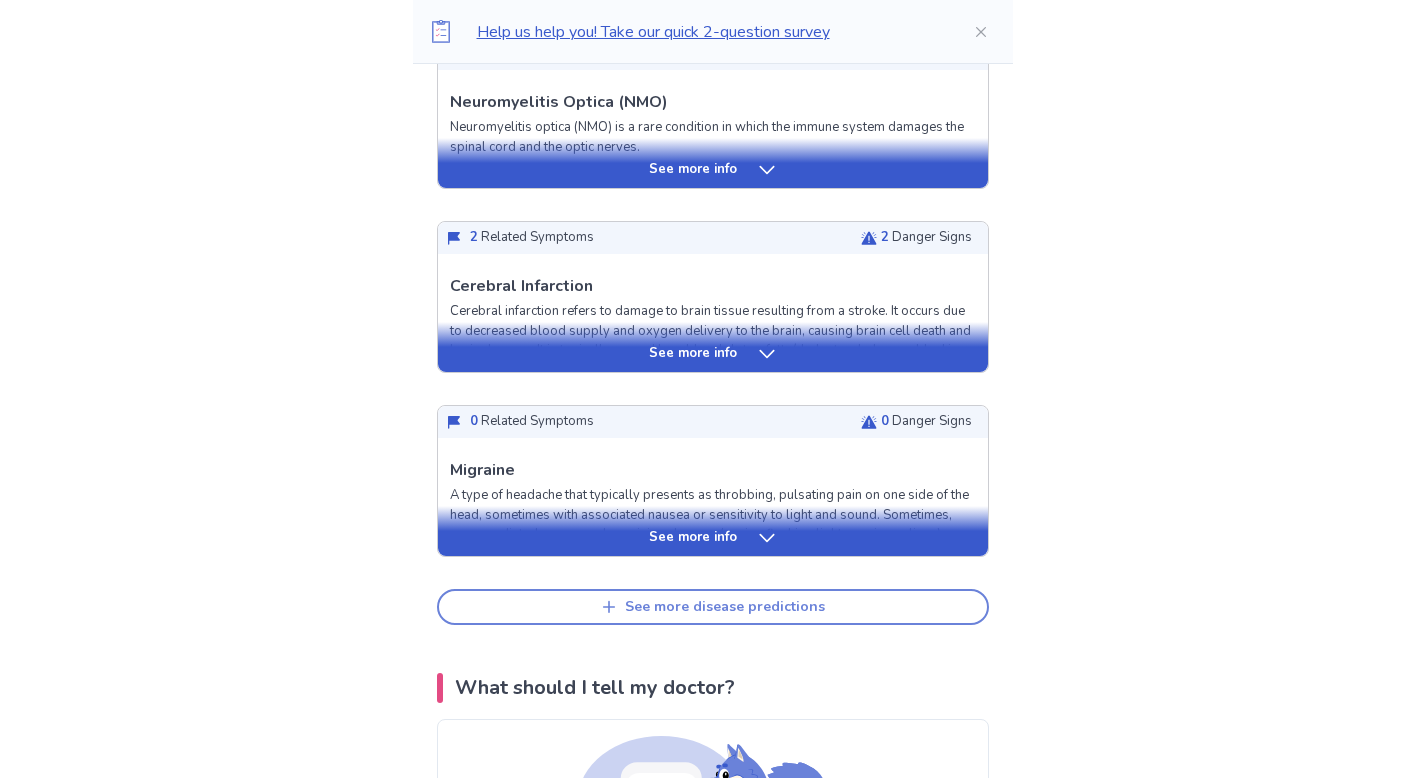 click on "See more disease predictions" at bounding box center [725, 607] 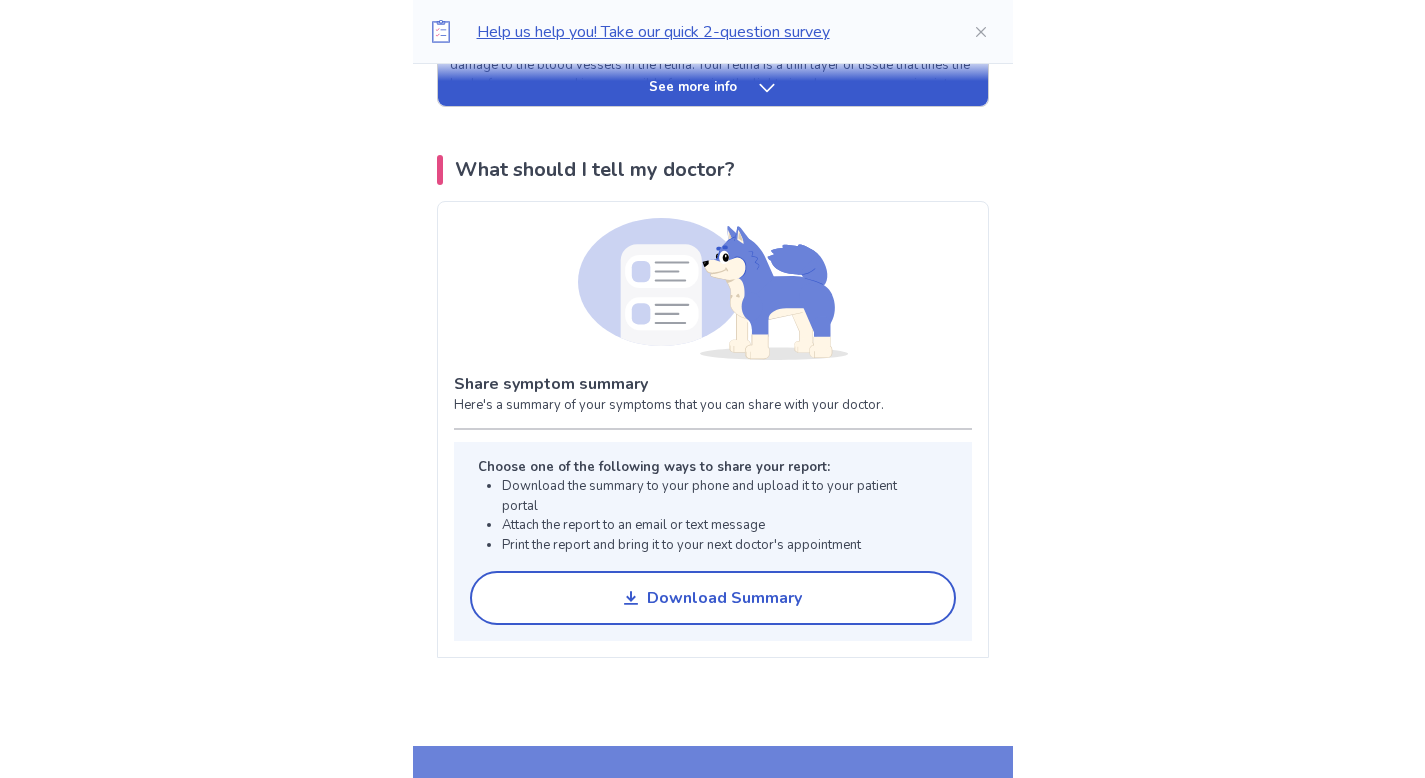 scroll, scrollTop: 1835, scrollLeft: 0, axis: vertical 